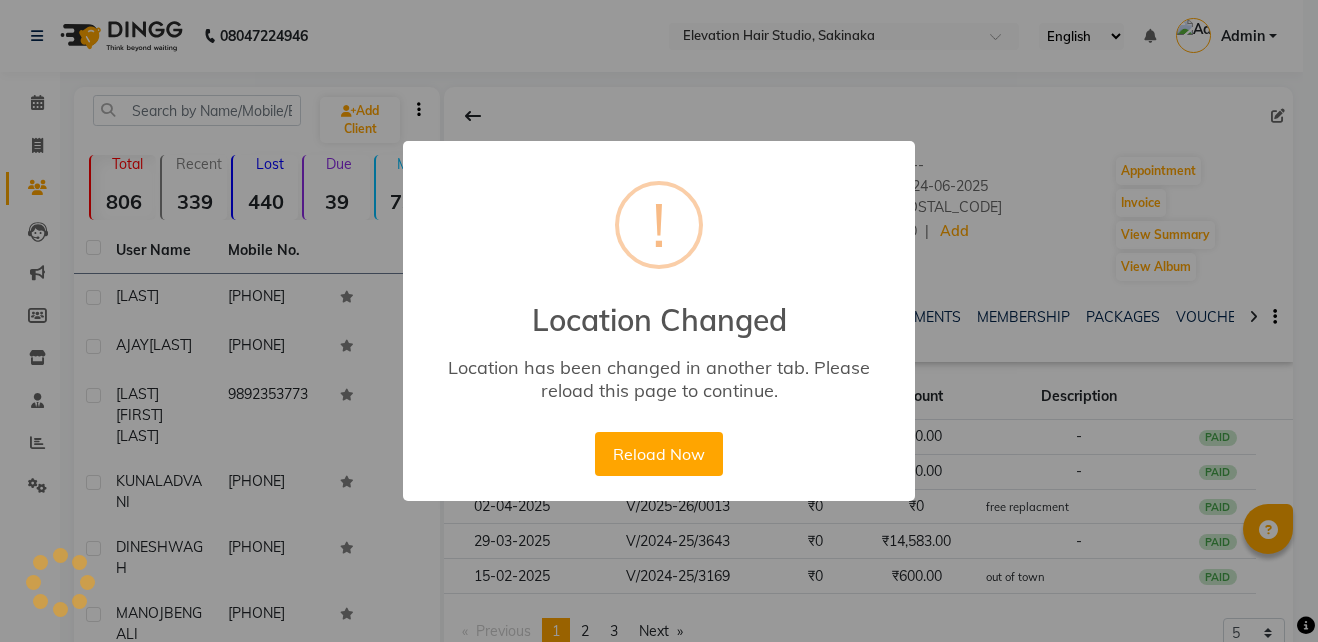 scroll, scrollTop: 239, scrollLeft: 0, axis: vertical 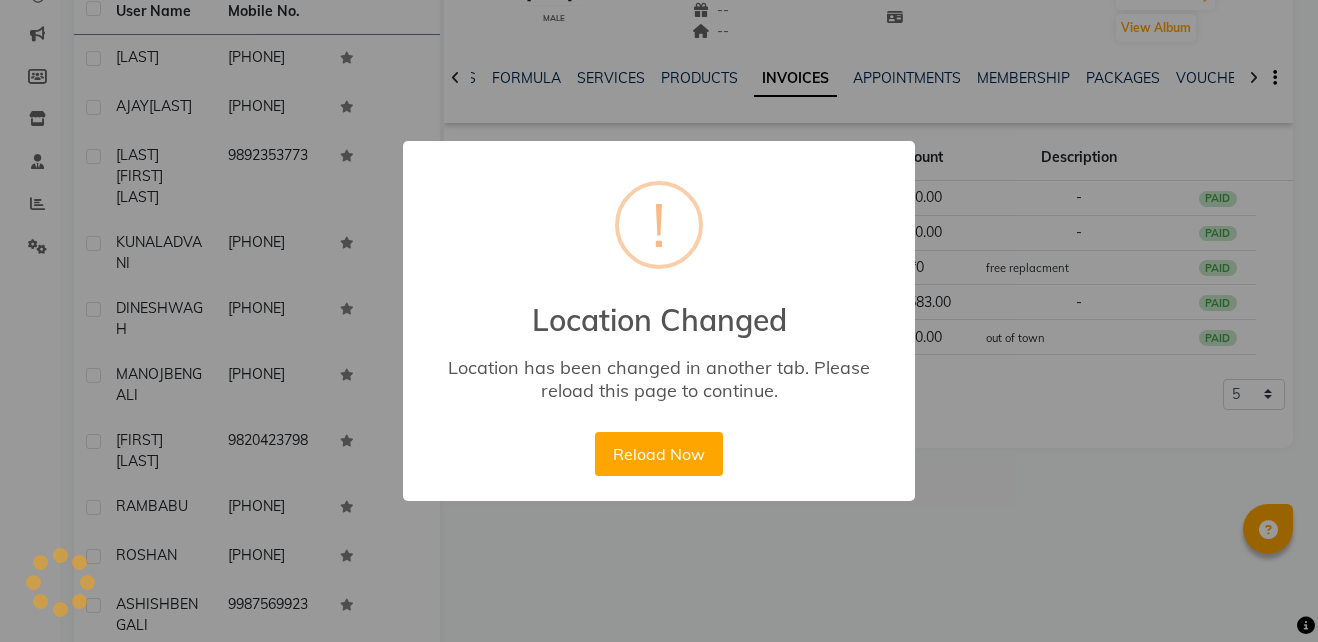 click on "Reload Now" at bounding box center [658, 454] 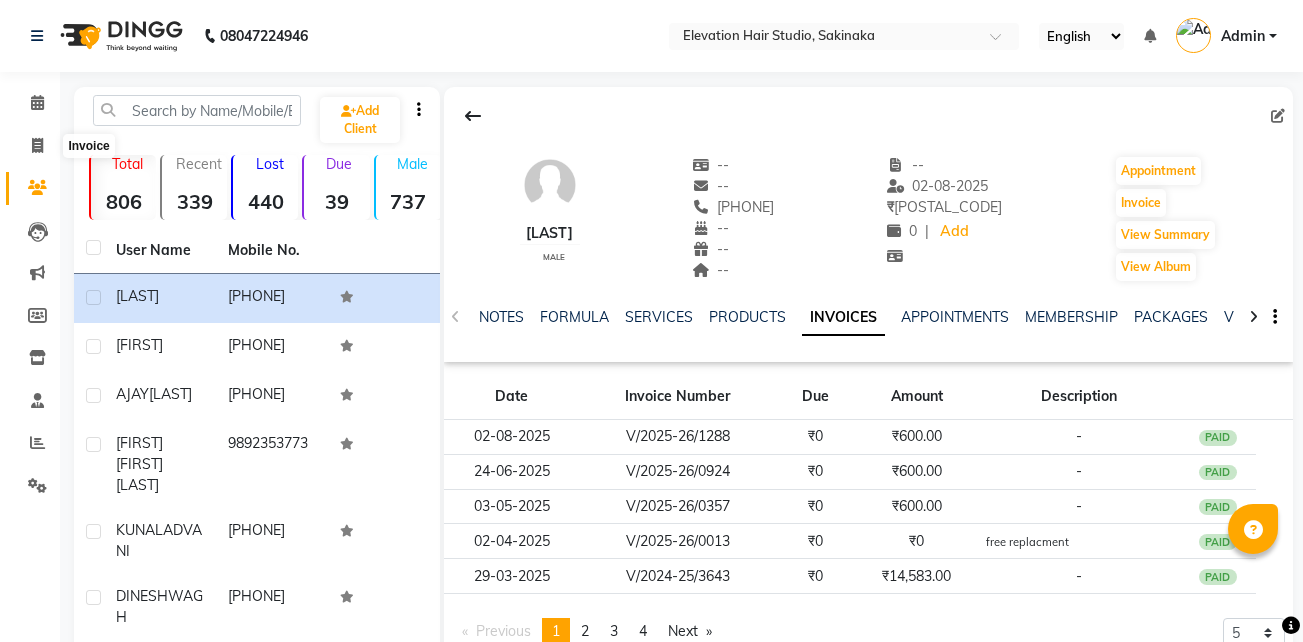scroll, scrollTop: 0, scrollLeft: 0, axis: both 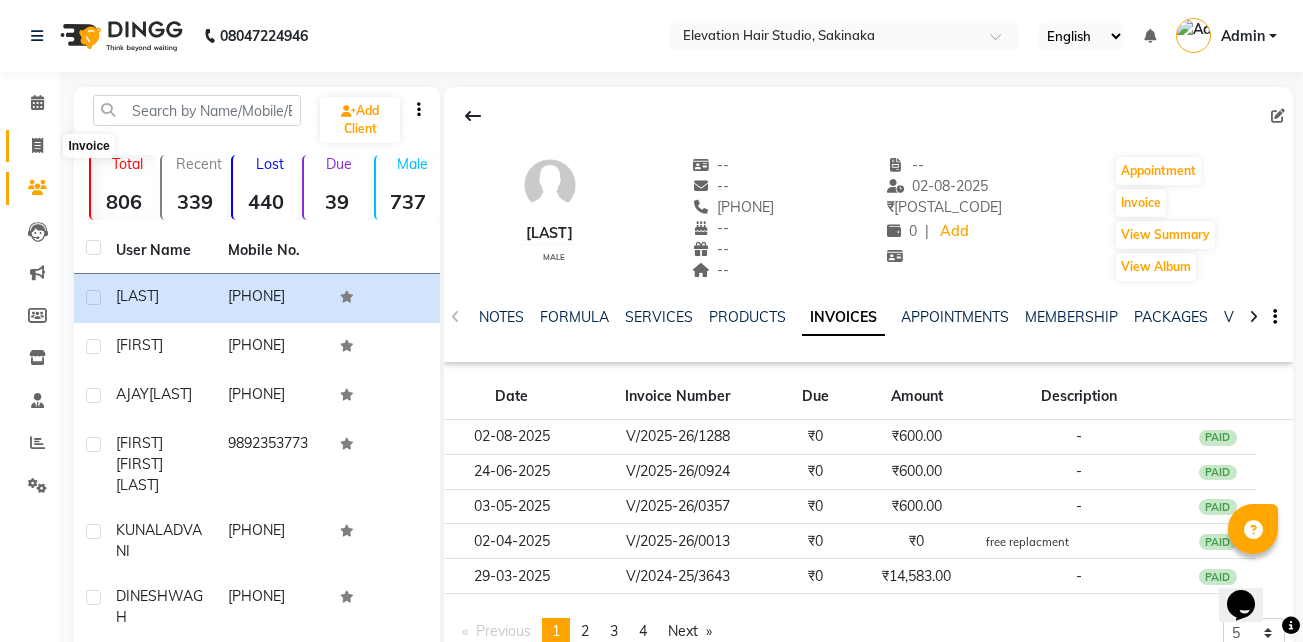 click 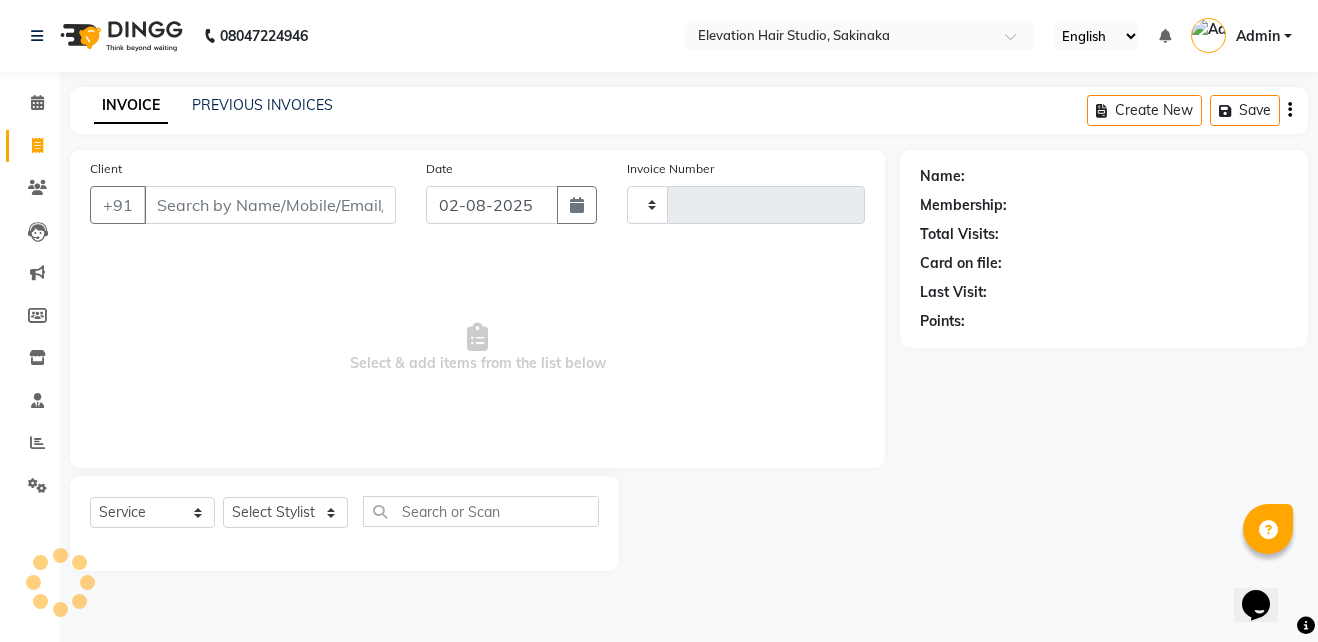 type on "1289" 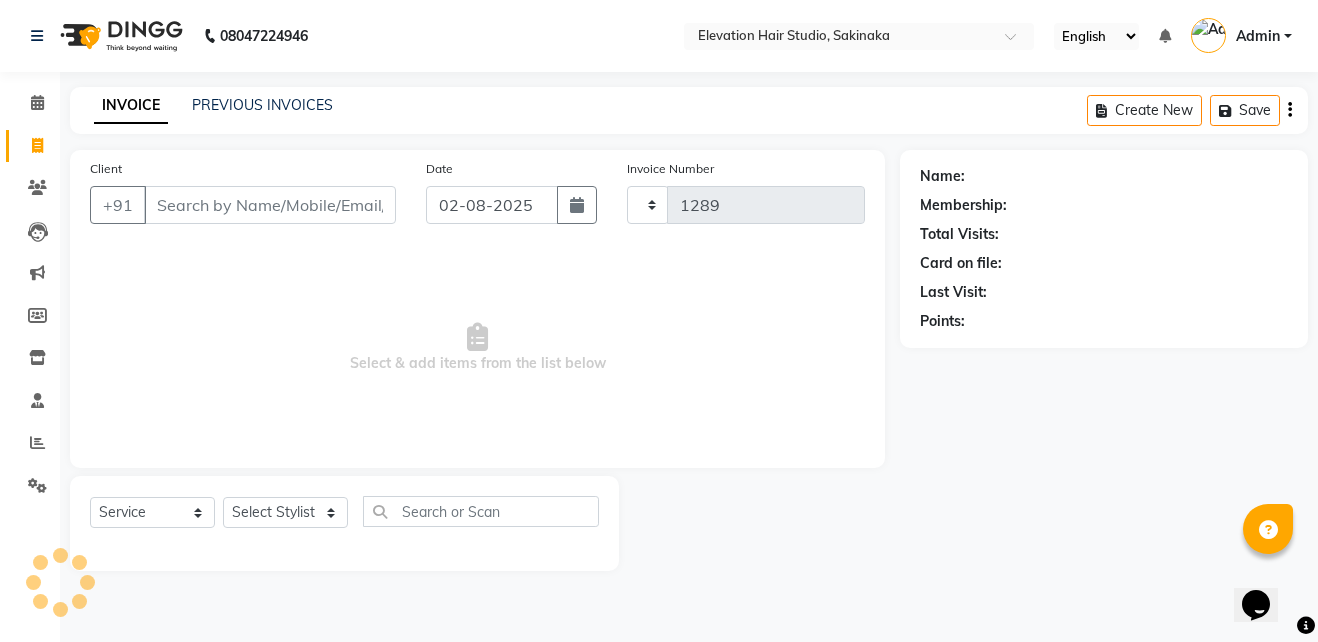 select on "4949" 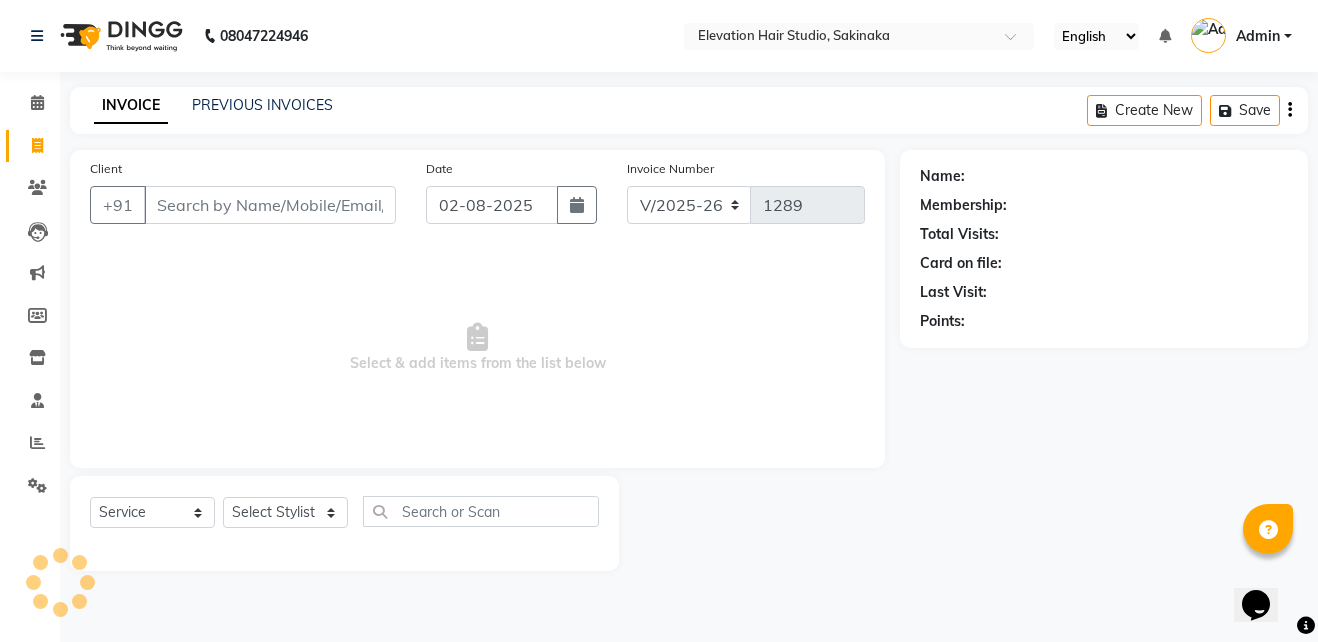 click on "Client" at bounding box center (270, 205) 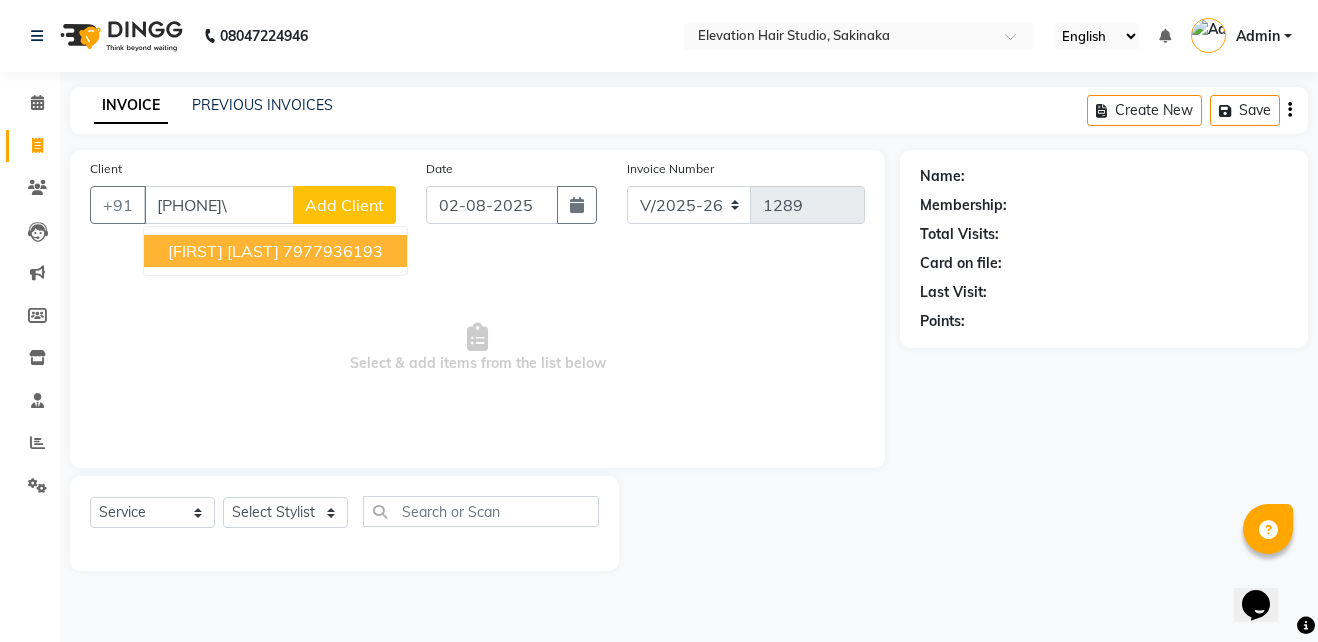 type on "7977936193\" 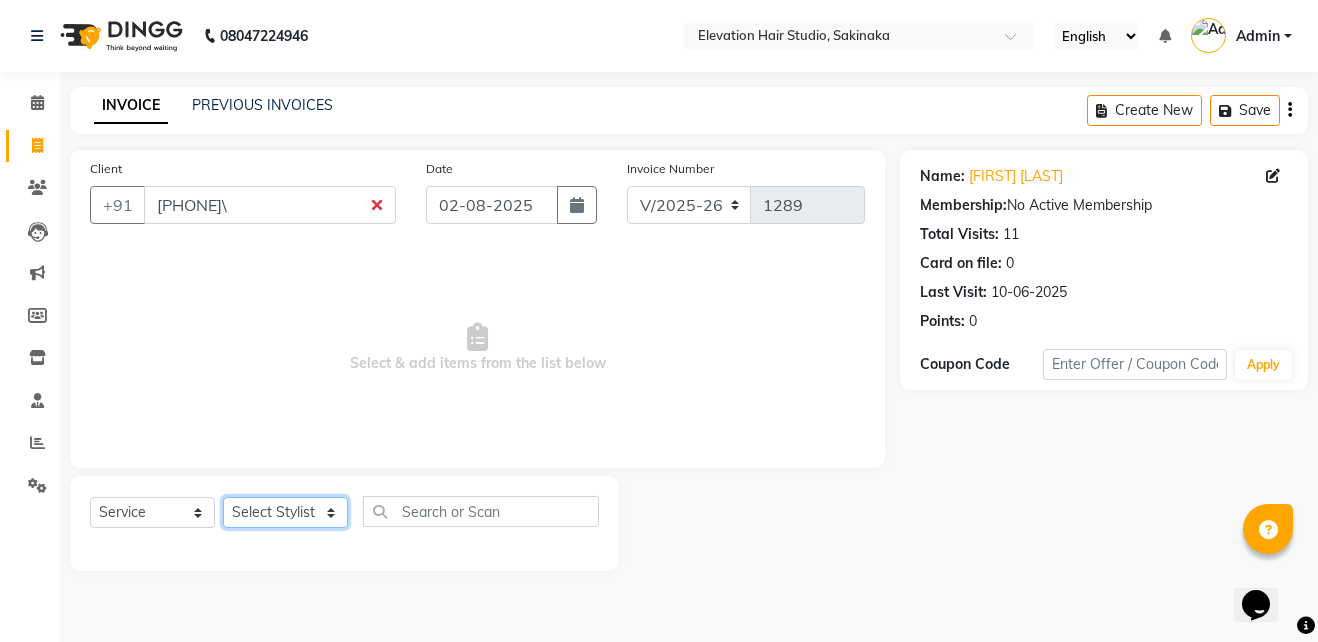 click on "Select Stylist Admin (EHS Thane) ANEES  DILIP KAPIL  PRIYA RUPESH SAHIL  Sarfaraz SHAHEENA SHAIKH  ZEESHAN" 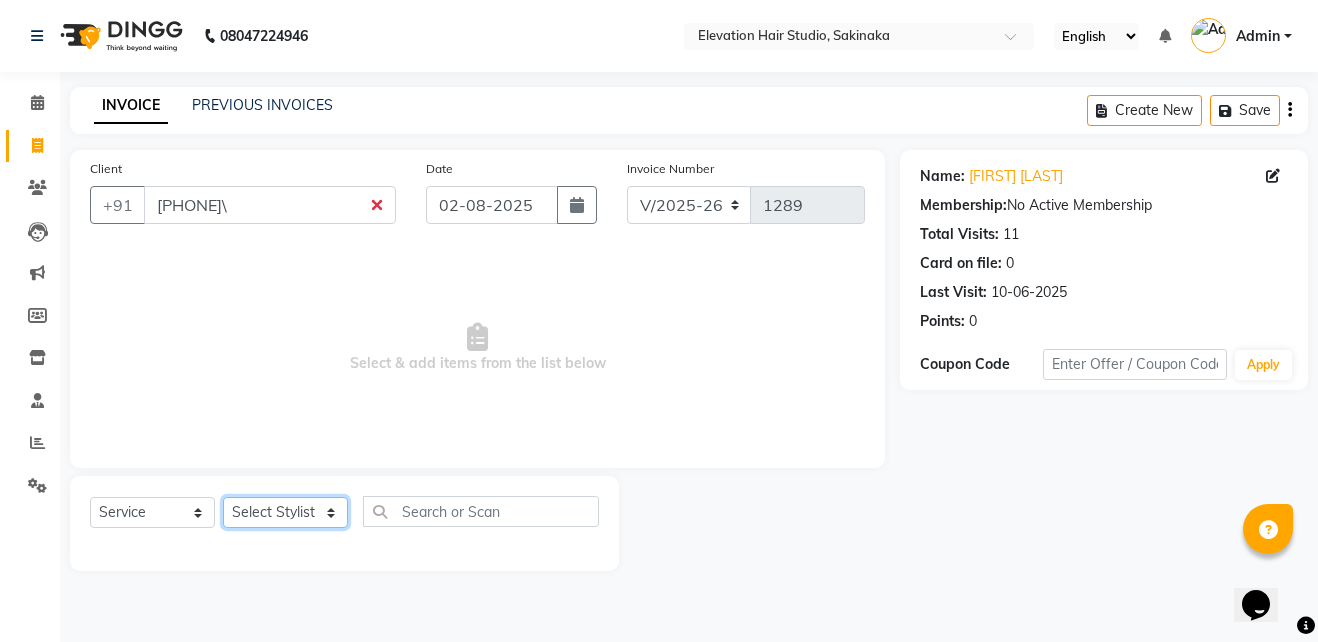 select on "65659" 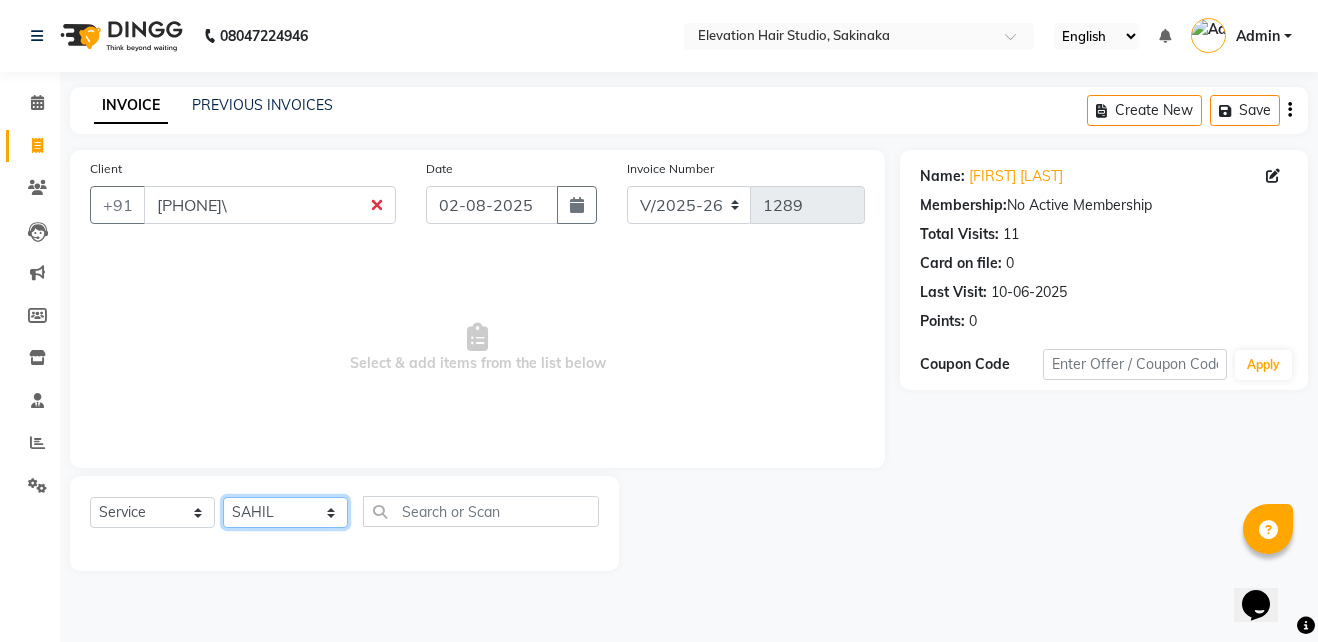 click on "Select Stylist Admin (EHS Thane) ANEES  DILIP KAPIL  PRIYA RUPESH SAHIL  Sarfaraz SHAHEENA SHAIKH  ZEESHAN" 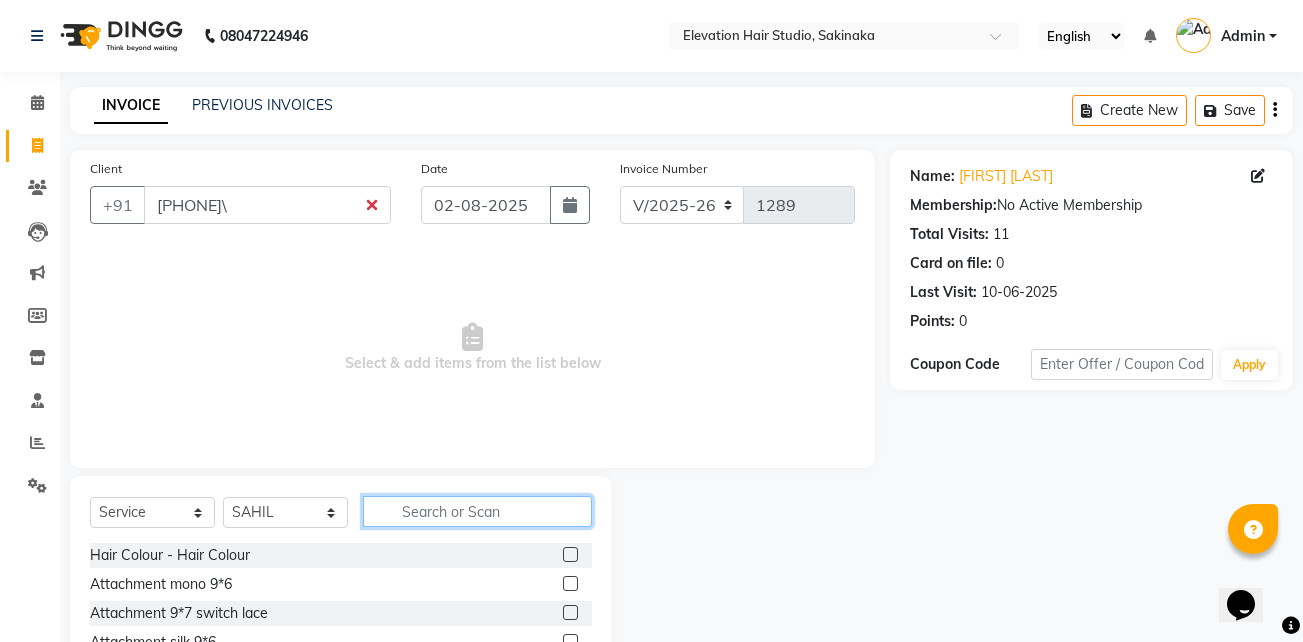 click 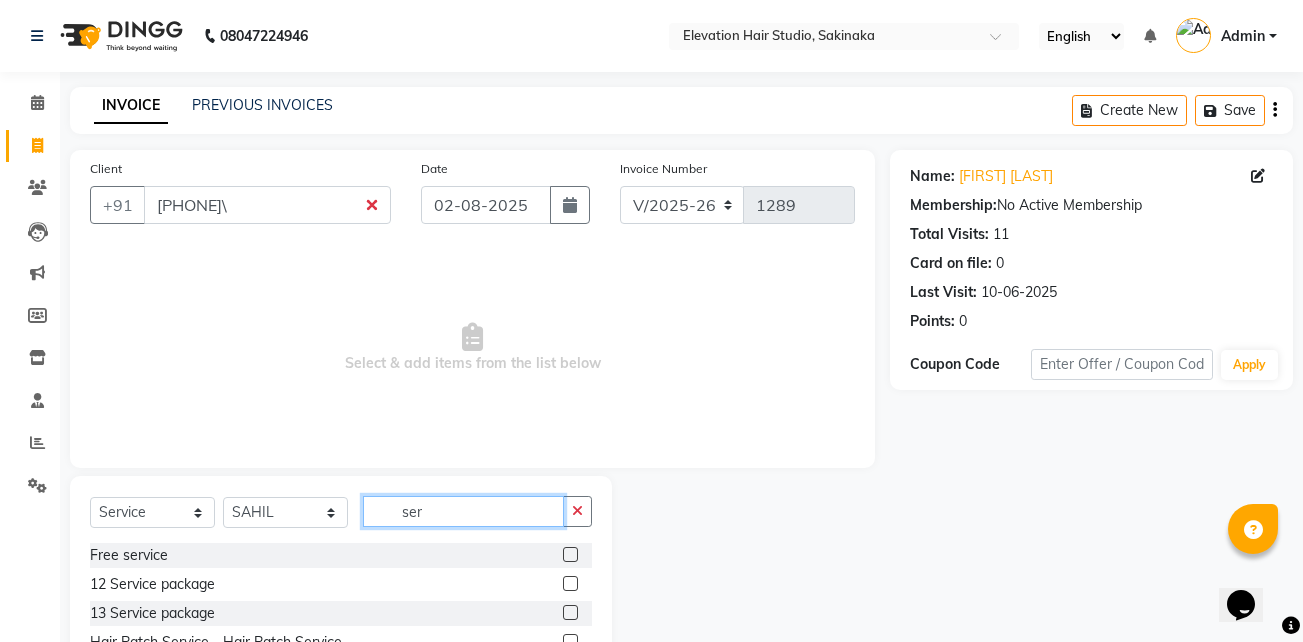 scroll, scrollTop: 104, scrollLeft: 0, axis: vertical 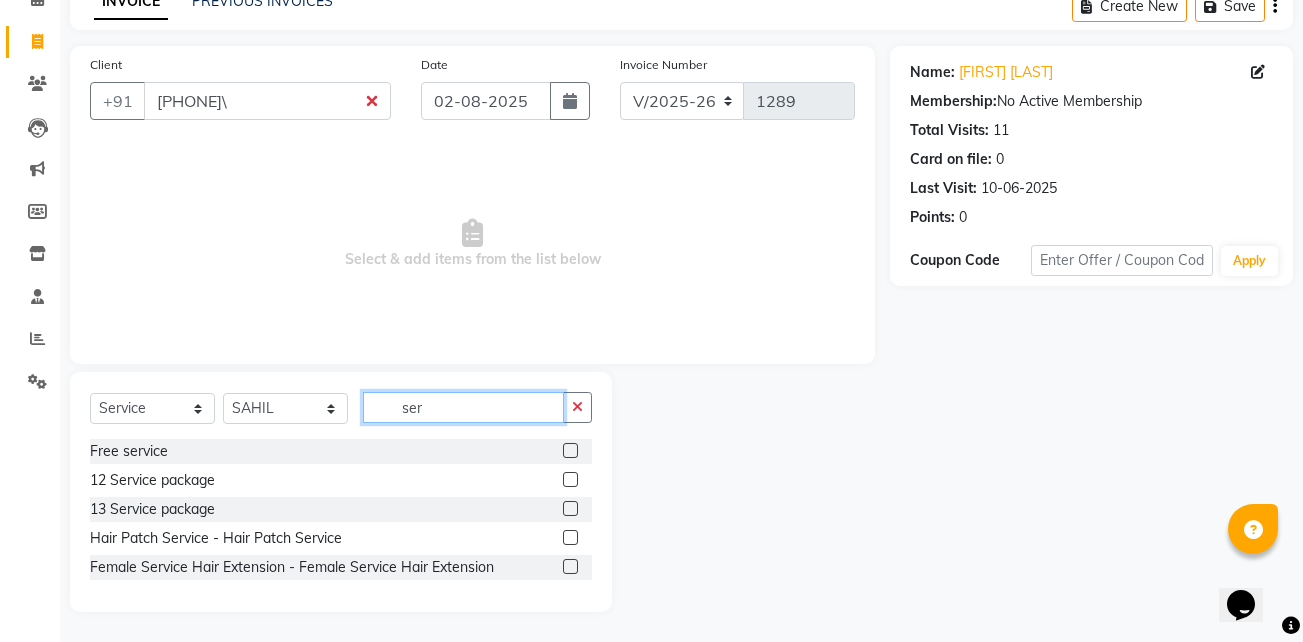 type on "ser" 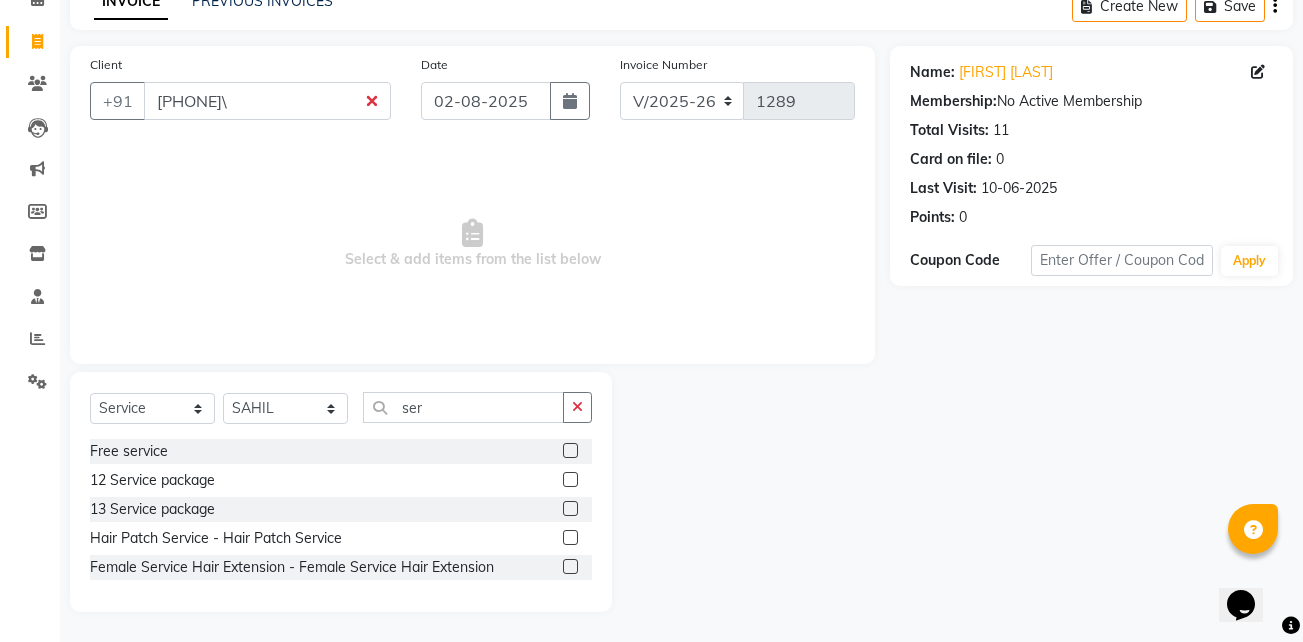 click 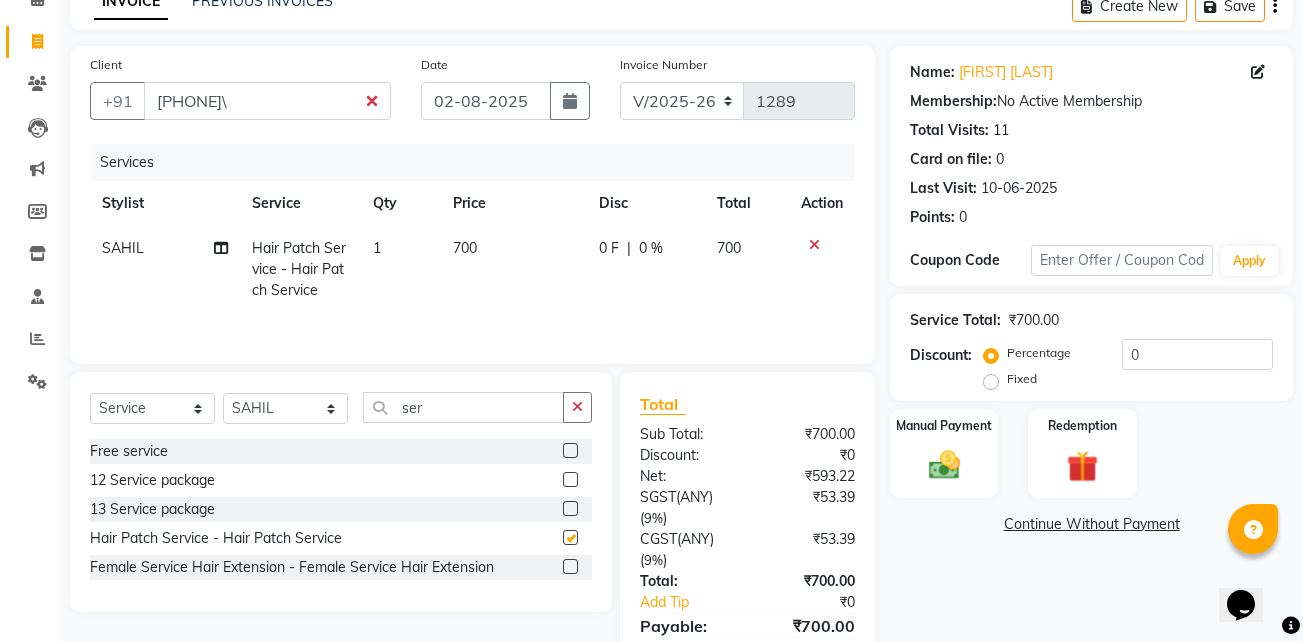 checkbox on "false" 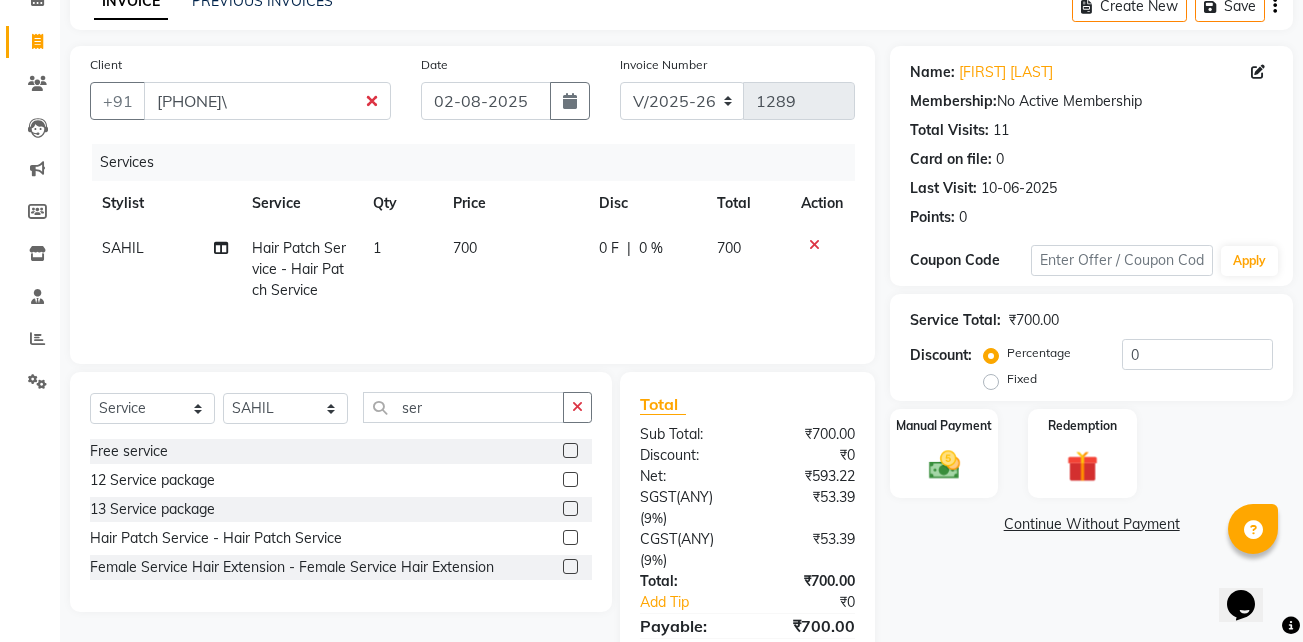 click on "700" 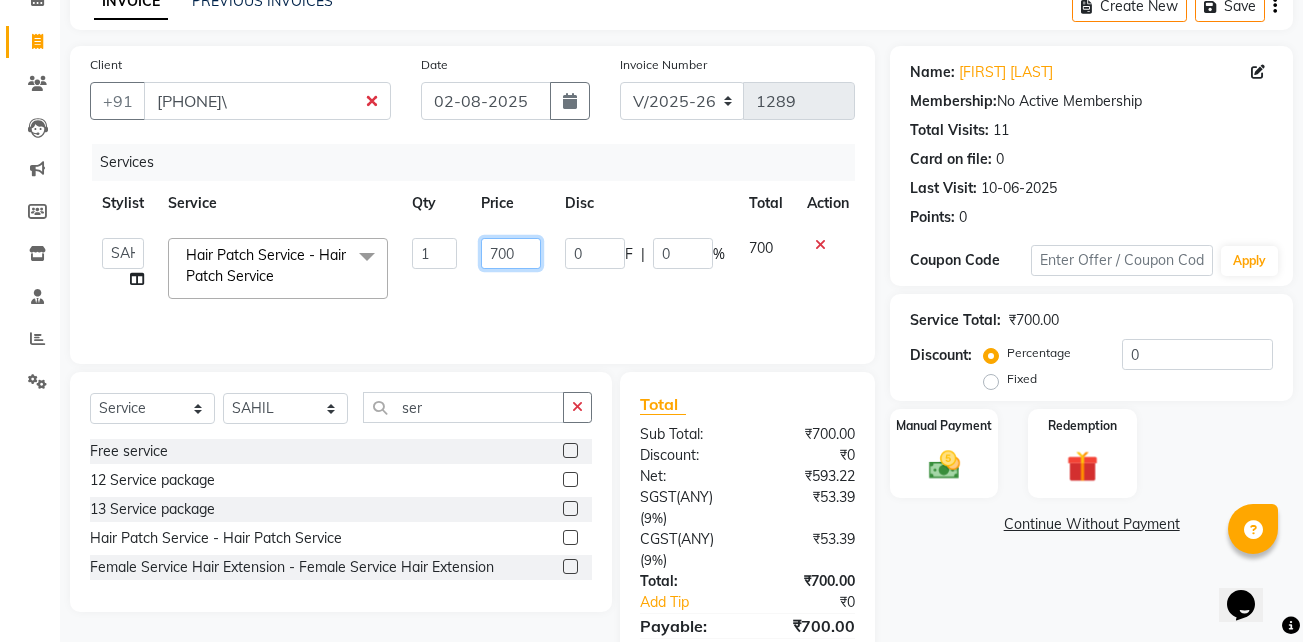click on "700" 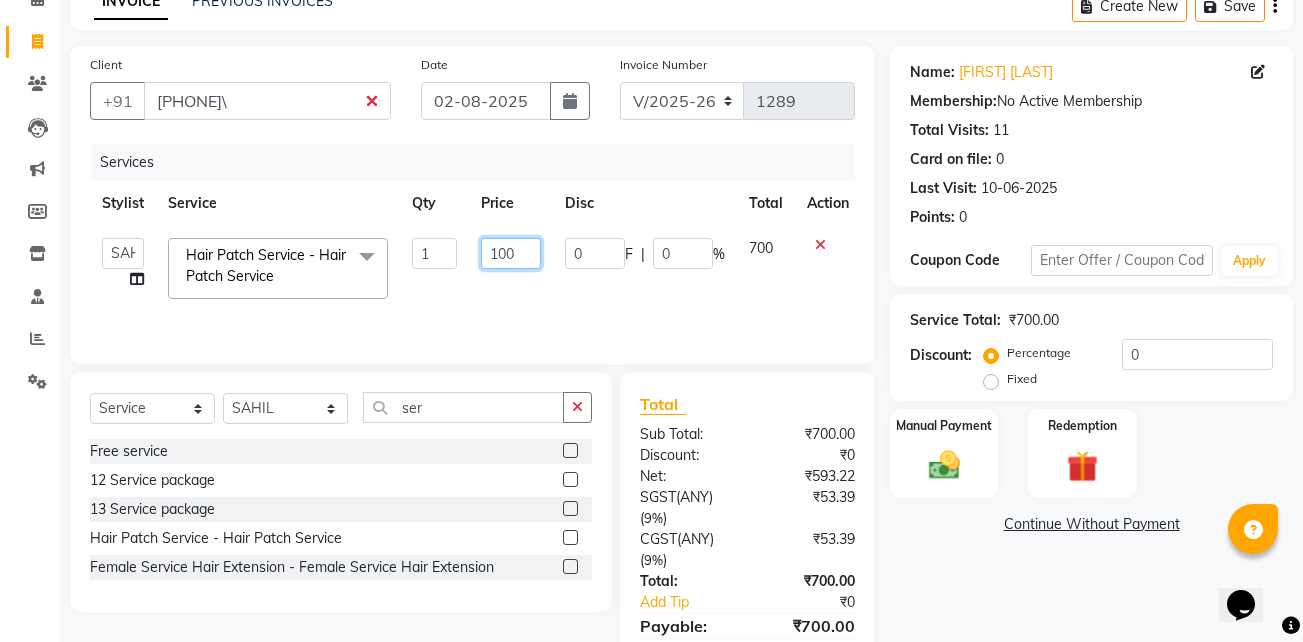 type on "1000" 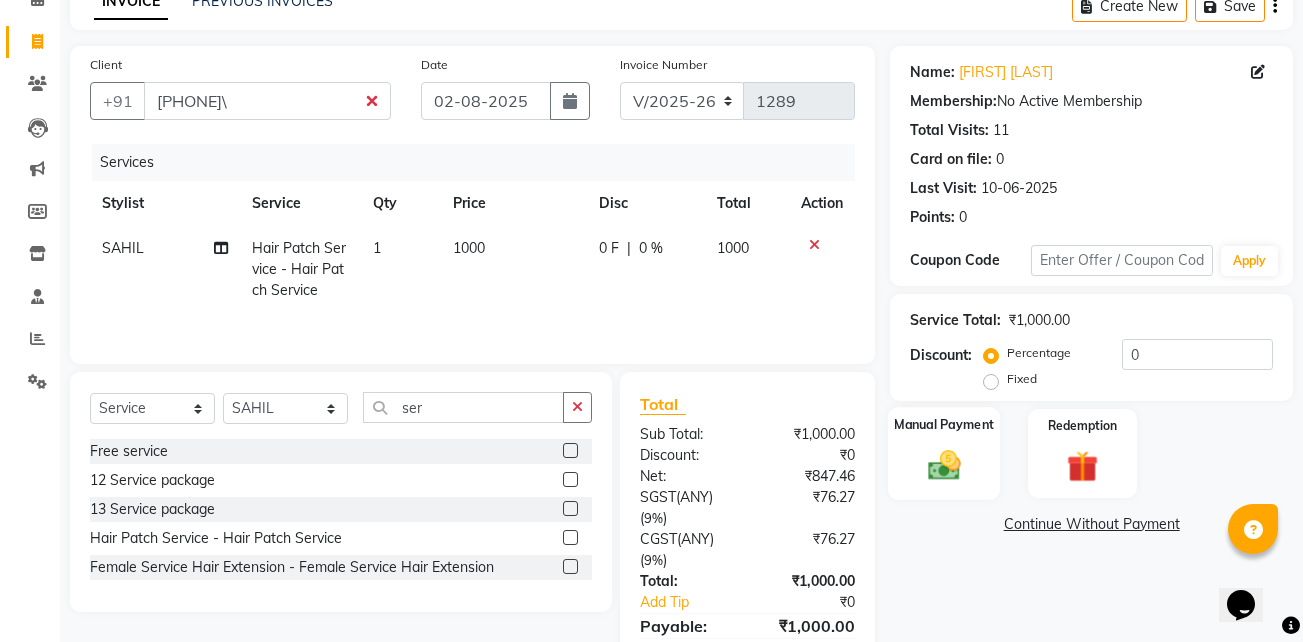 click on "Manual Payment" 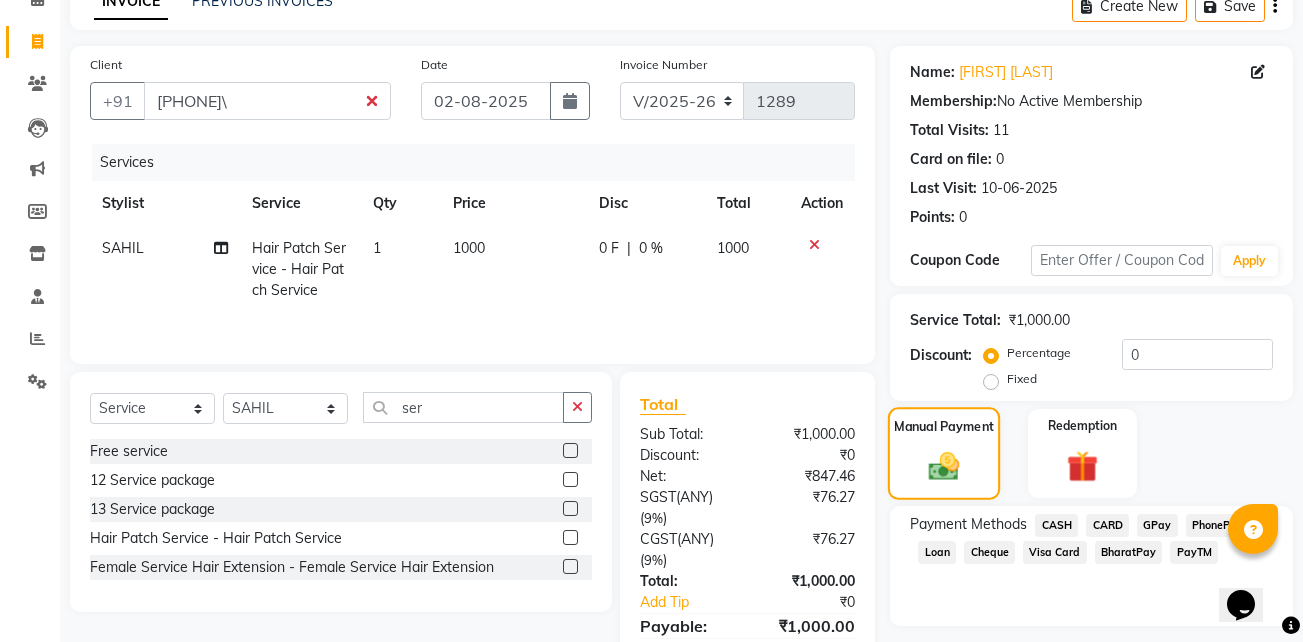 scroll, scrollTop: 200, scrollLeft: 0, axis: vertical 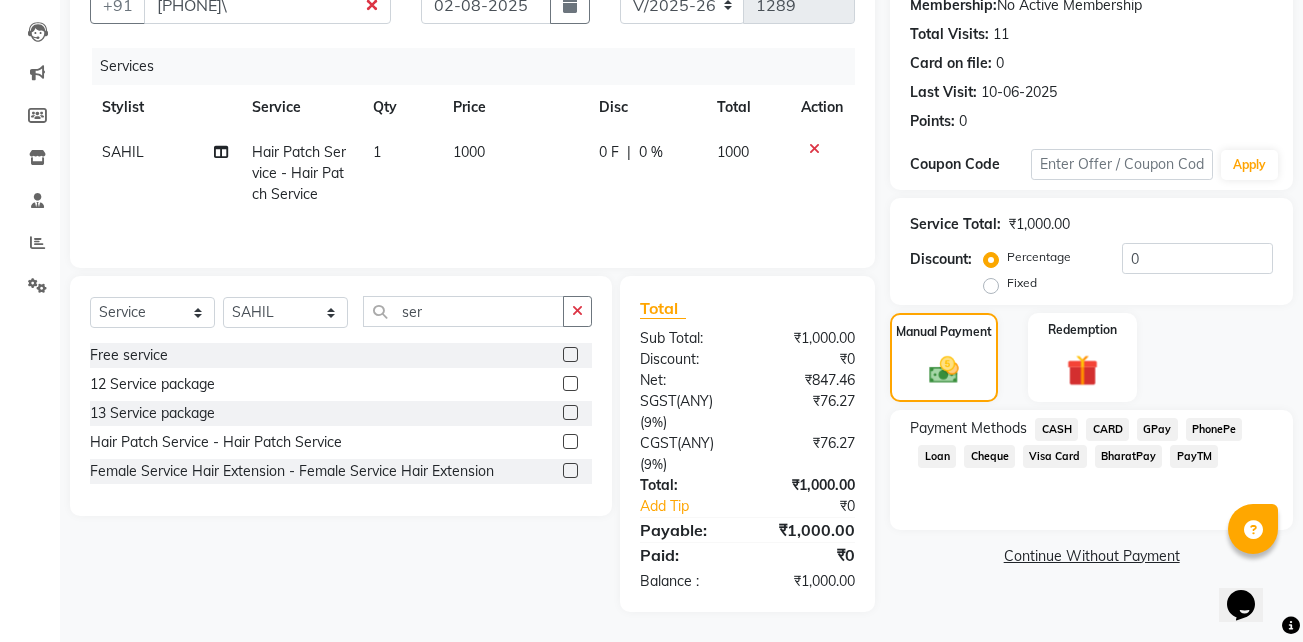 click on "CASH" 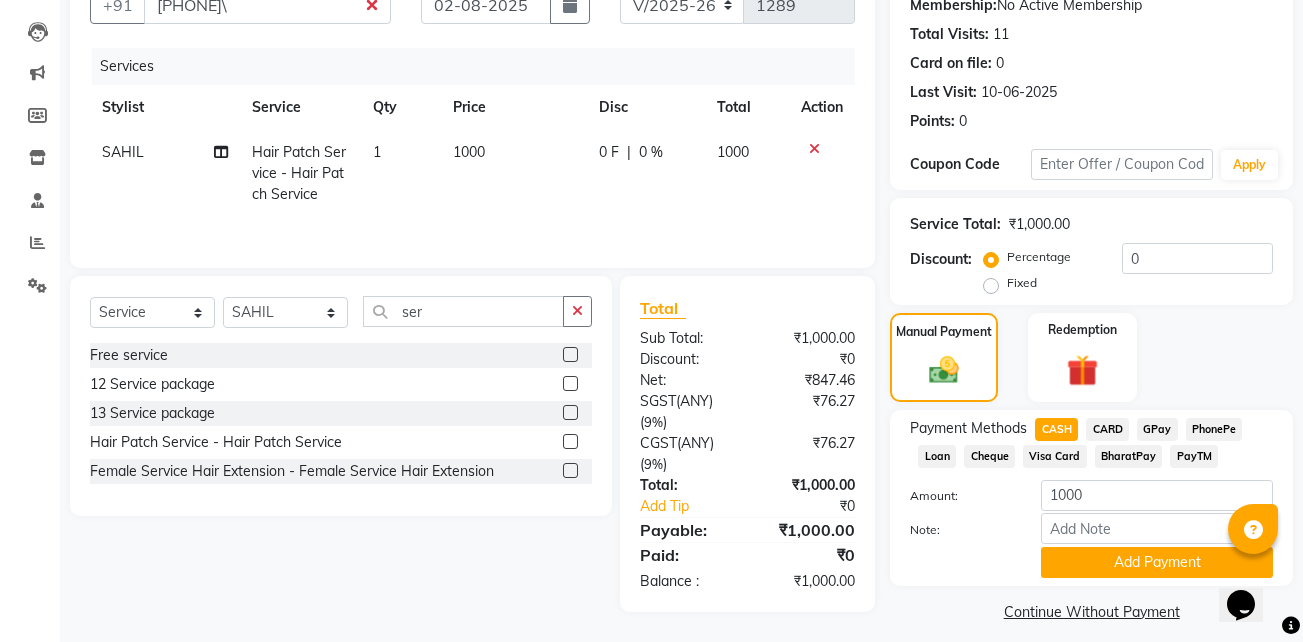 scroll, scrollTop: 215, scrollLeft: 0, axis: vertical 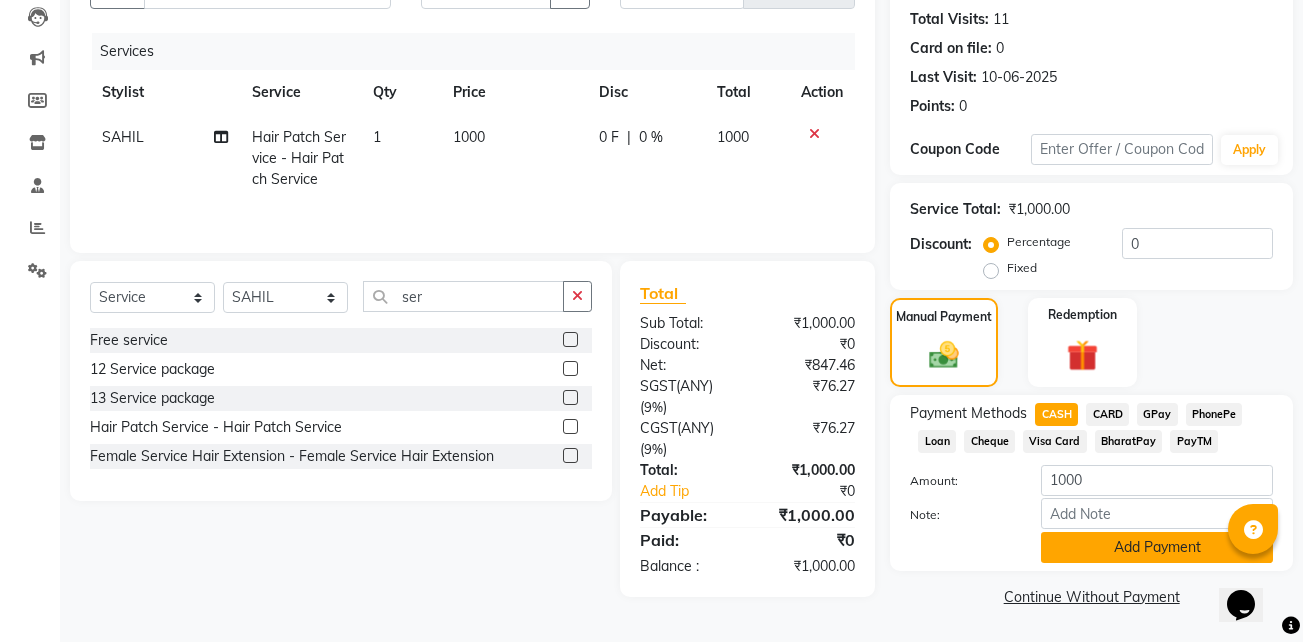 click on "Add Payment" 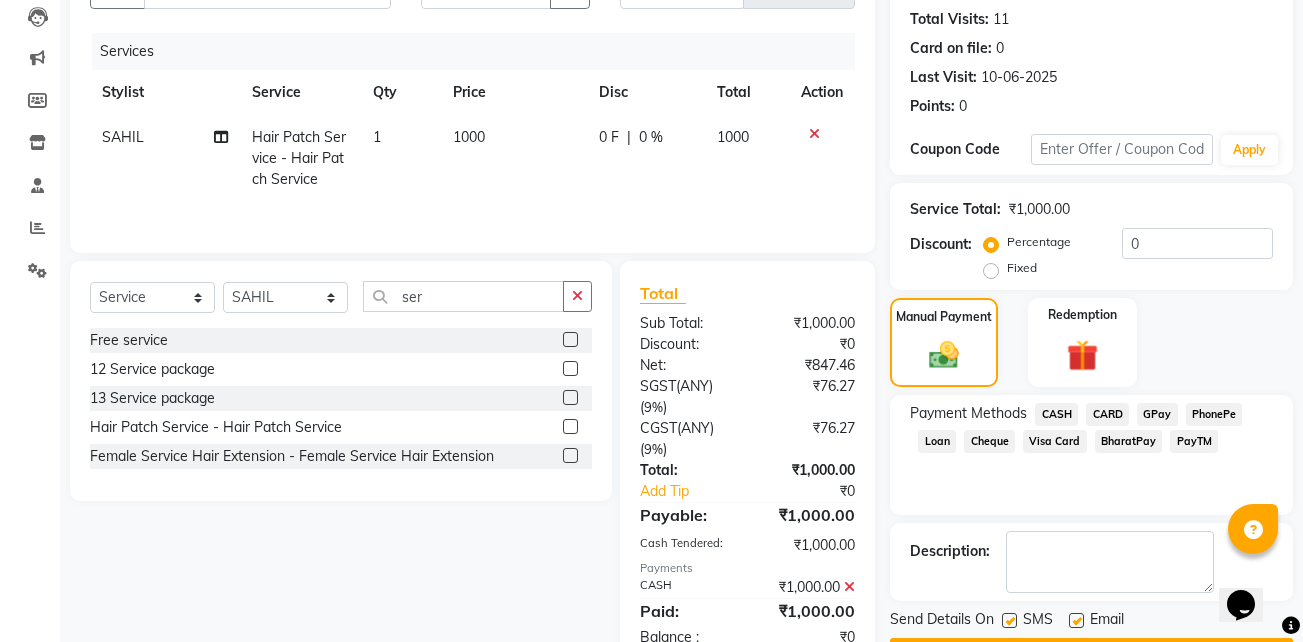scroll, scrollTop: 272, scrollLeft: 0, axis: vertical 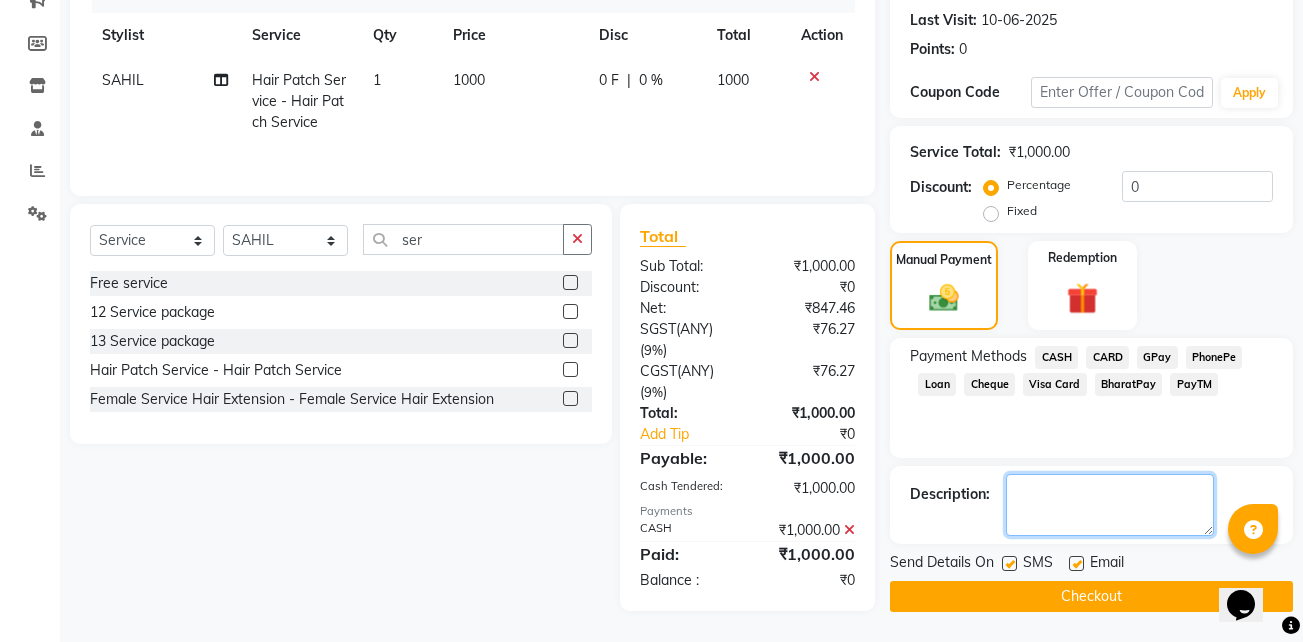 click 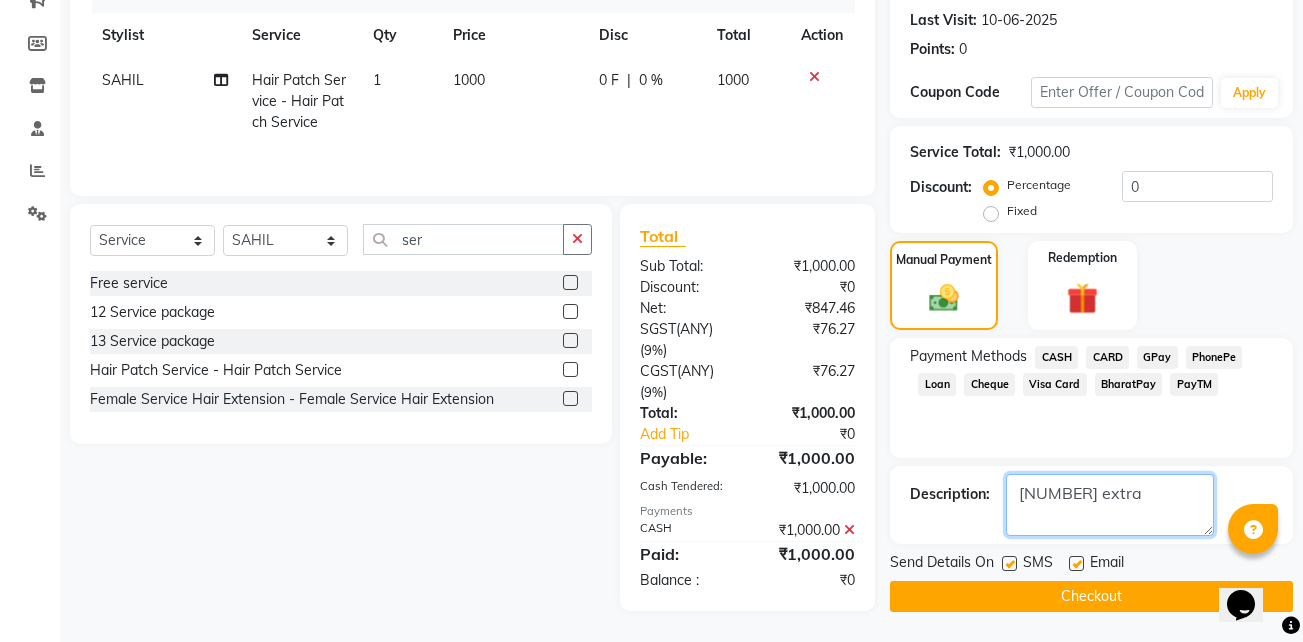 type on "300 extra" 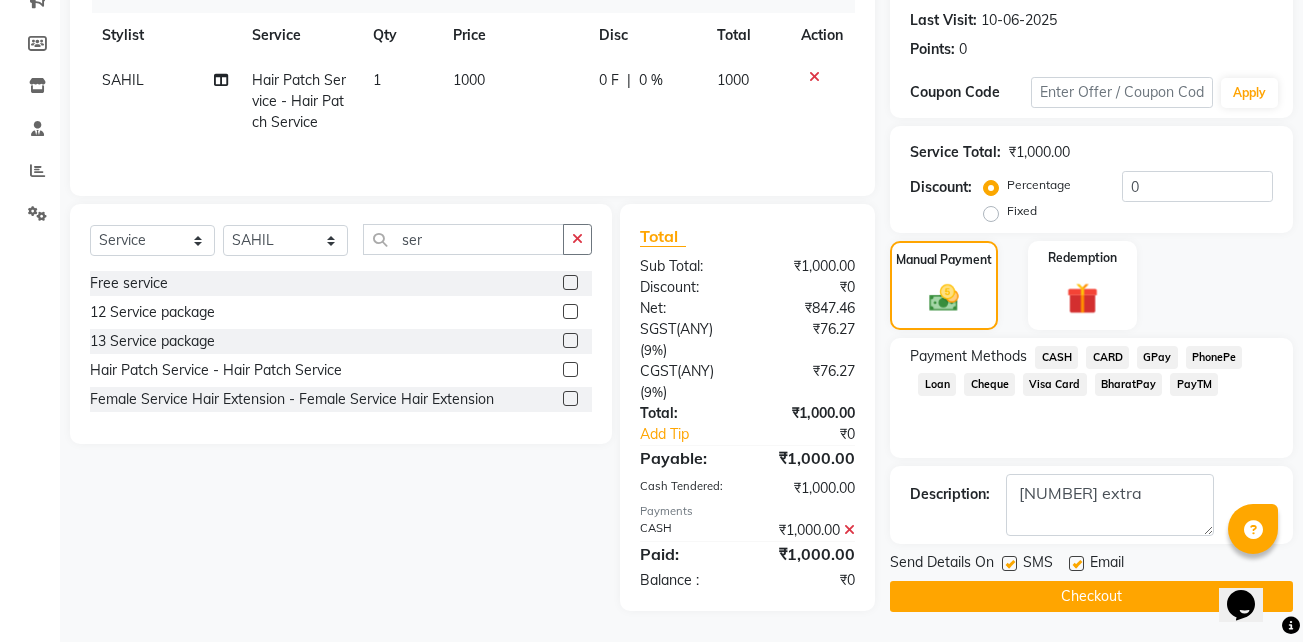 click 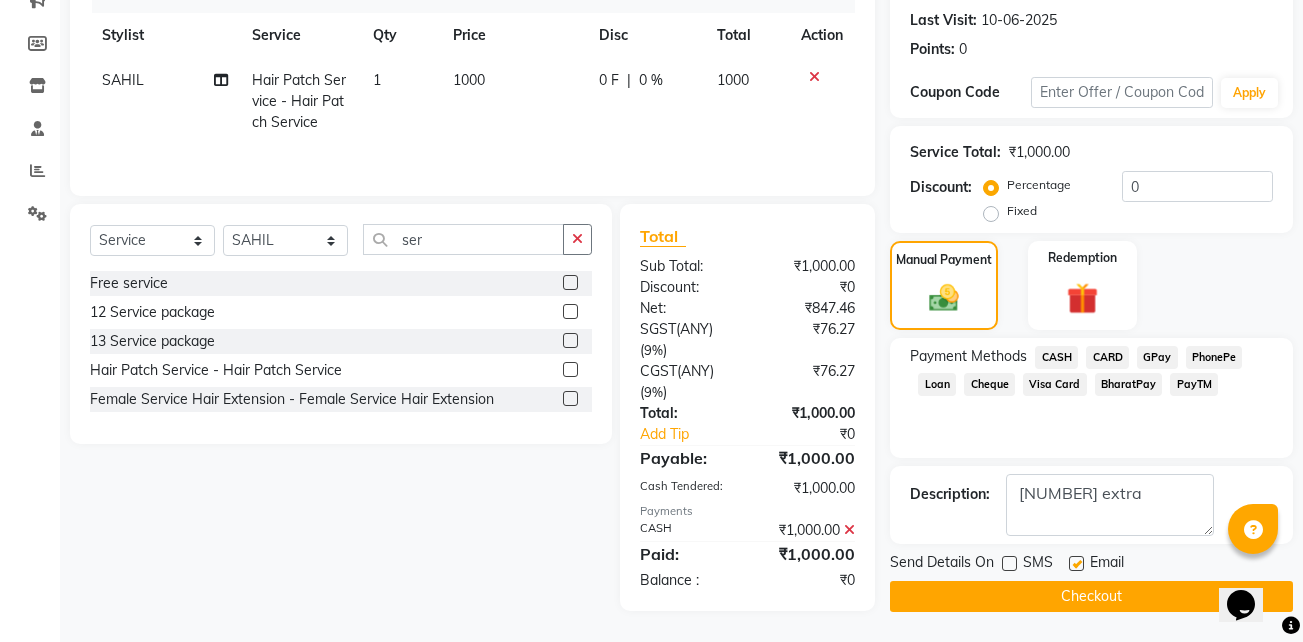 click 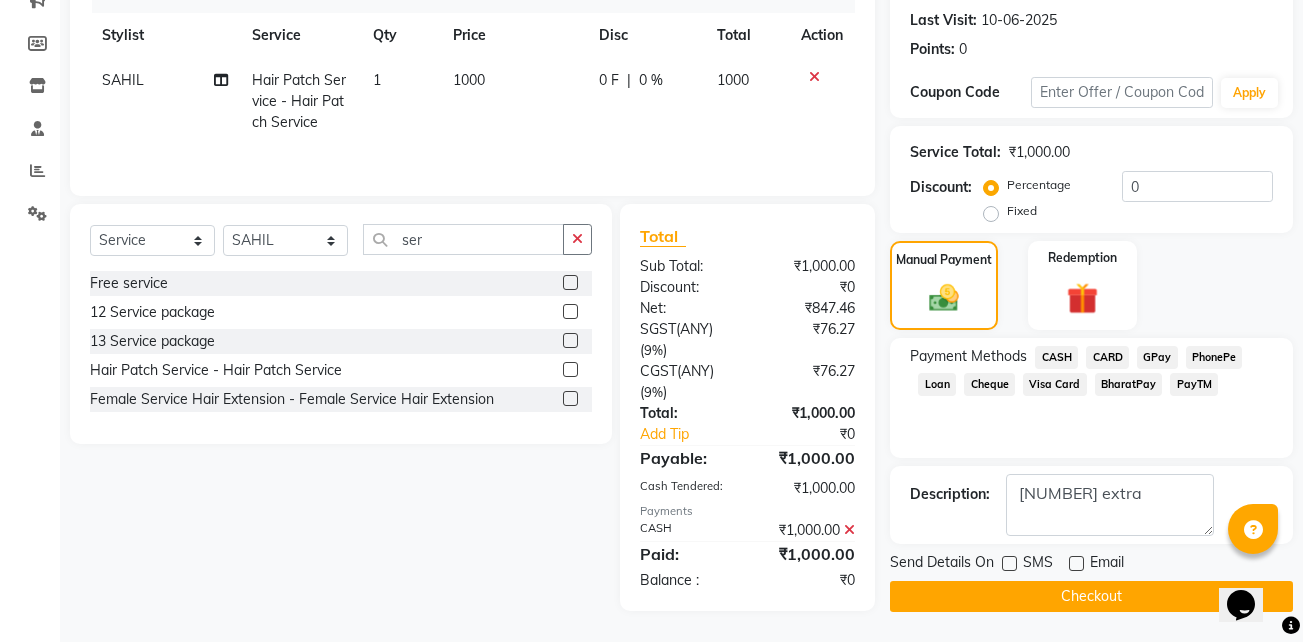 click on "Checkout" 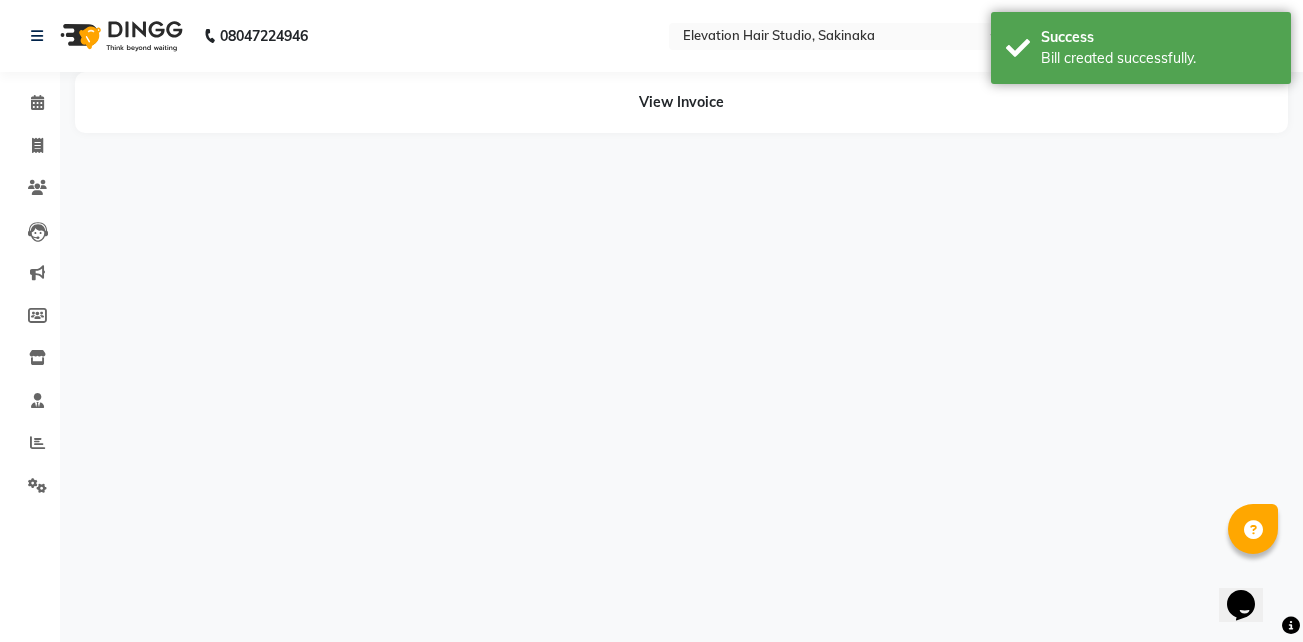 scroll, scrollTop: 0, scrollLeft: 0, axis: both 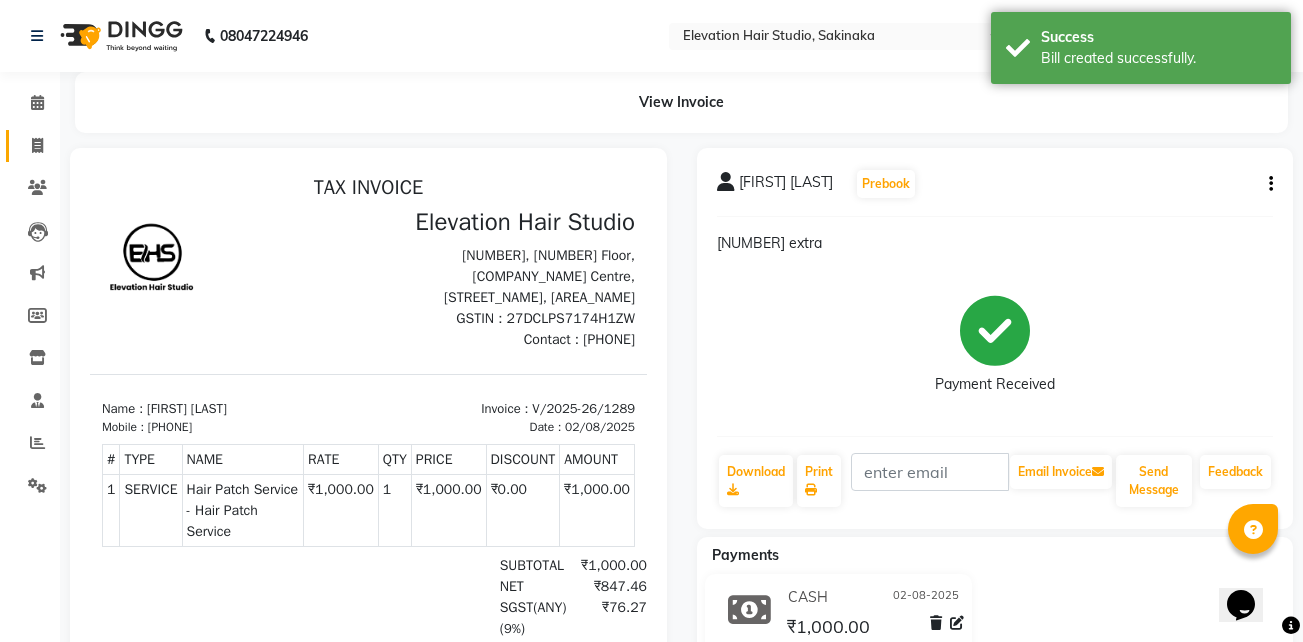click on "Invoice" 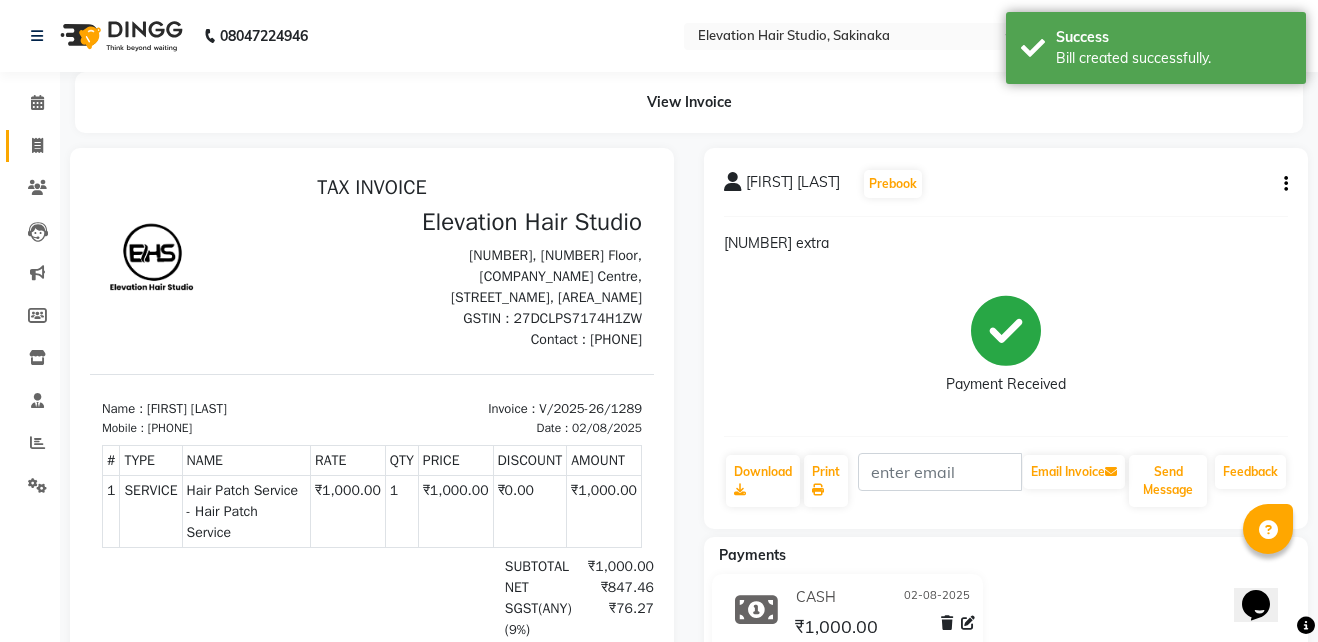 select on "service" 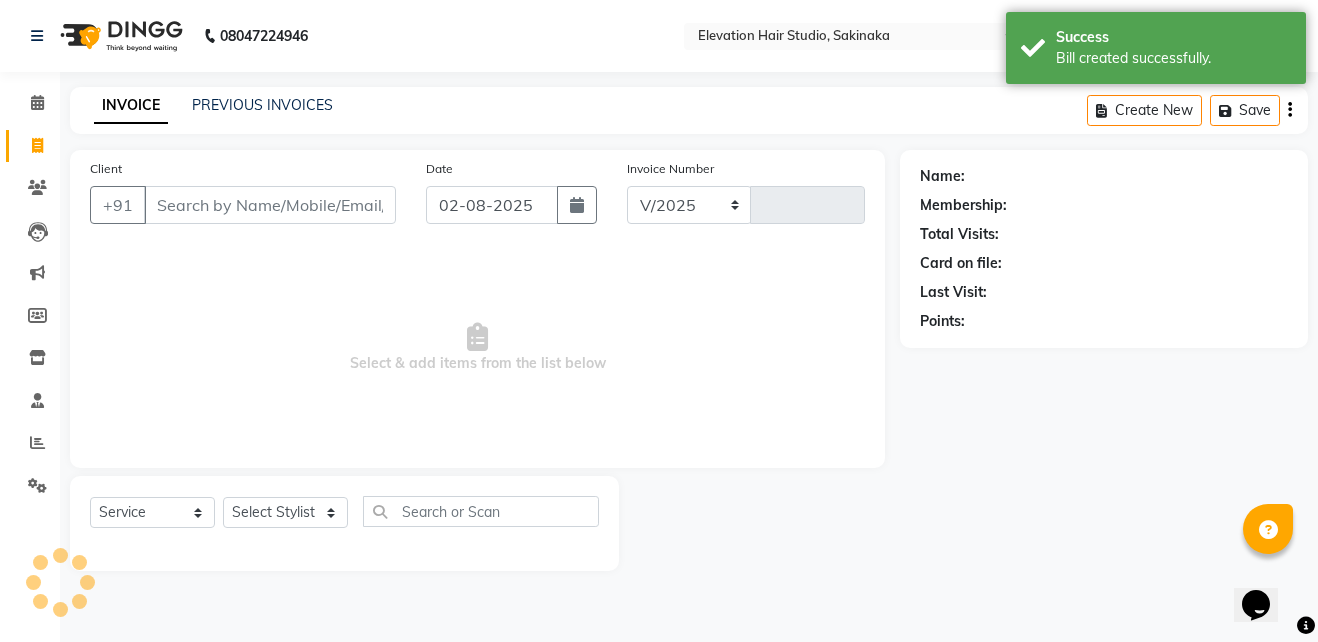 select on "4949" 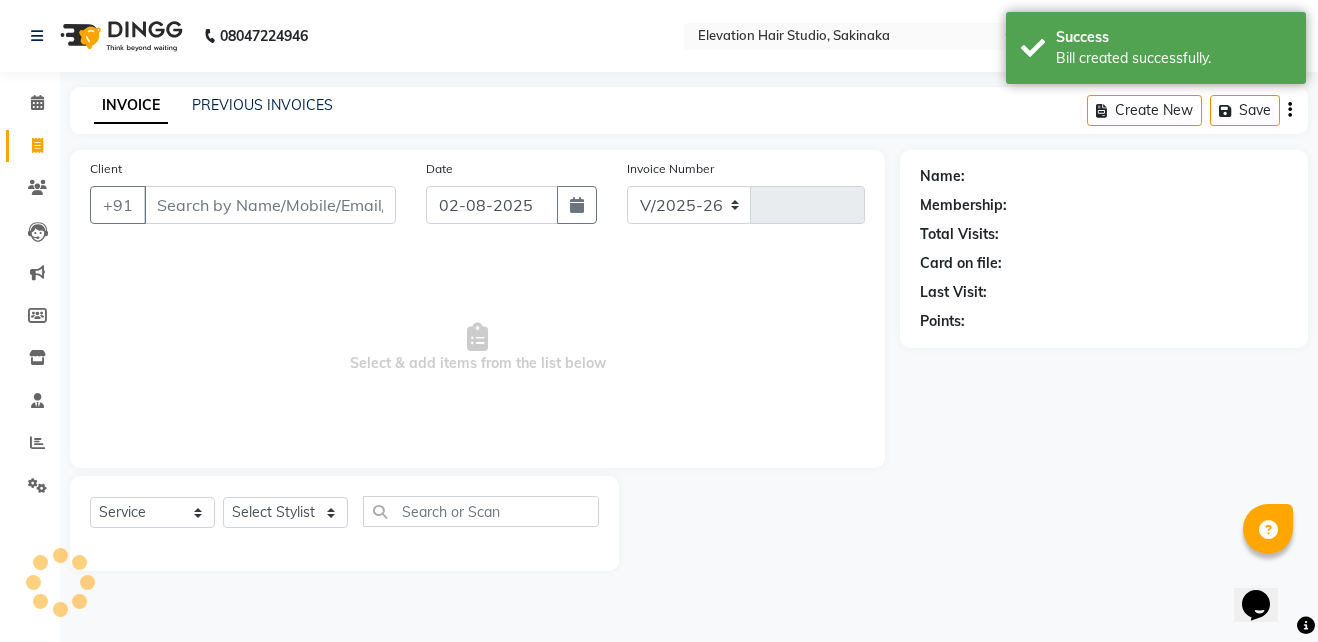type on "1290" 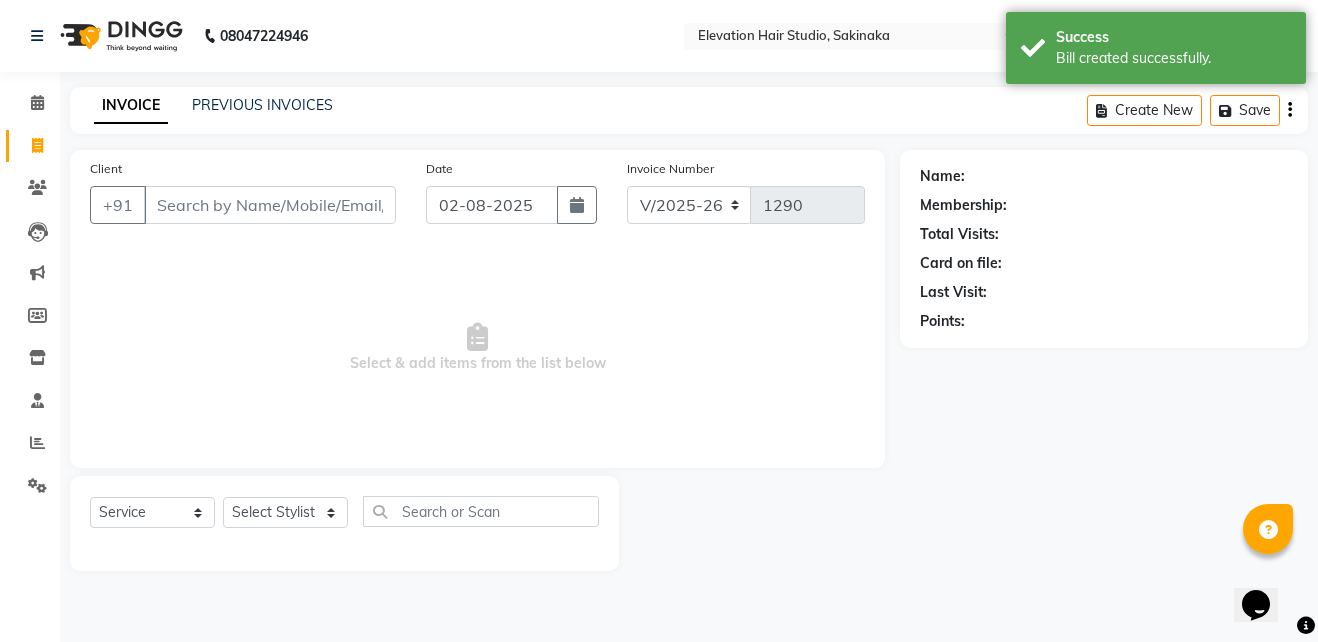 click on "Client" at bounding box center (270, 205) 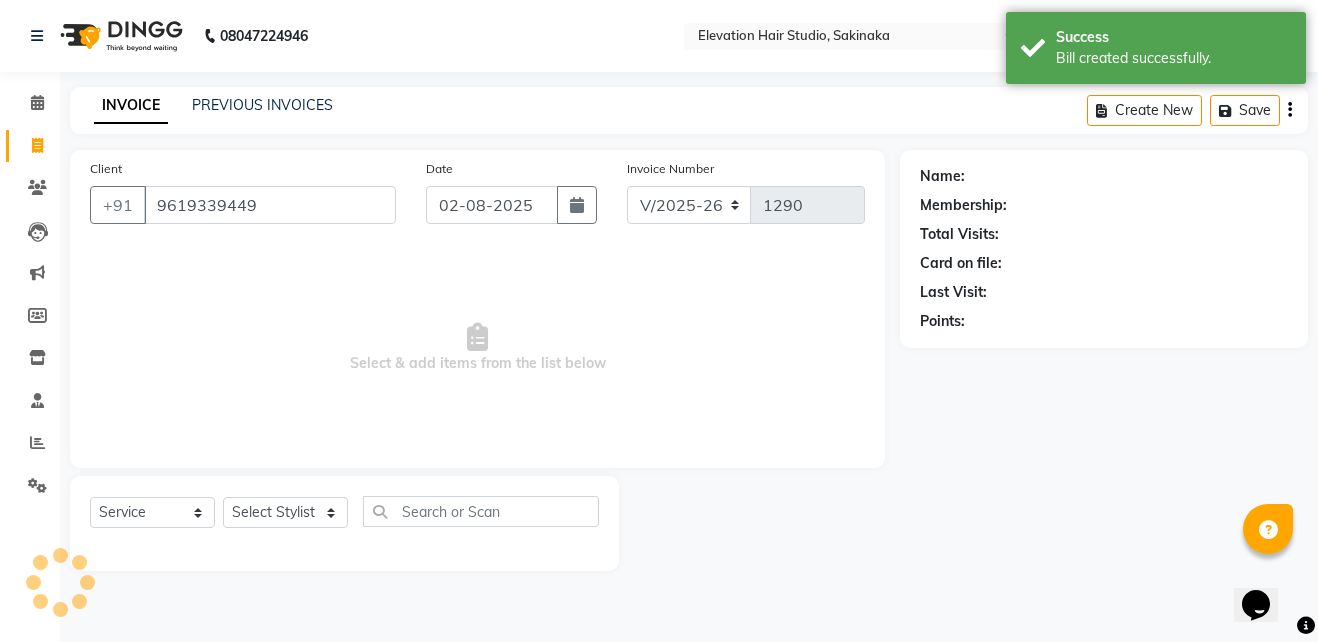 type on "9619339449" 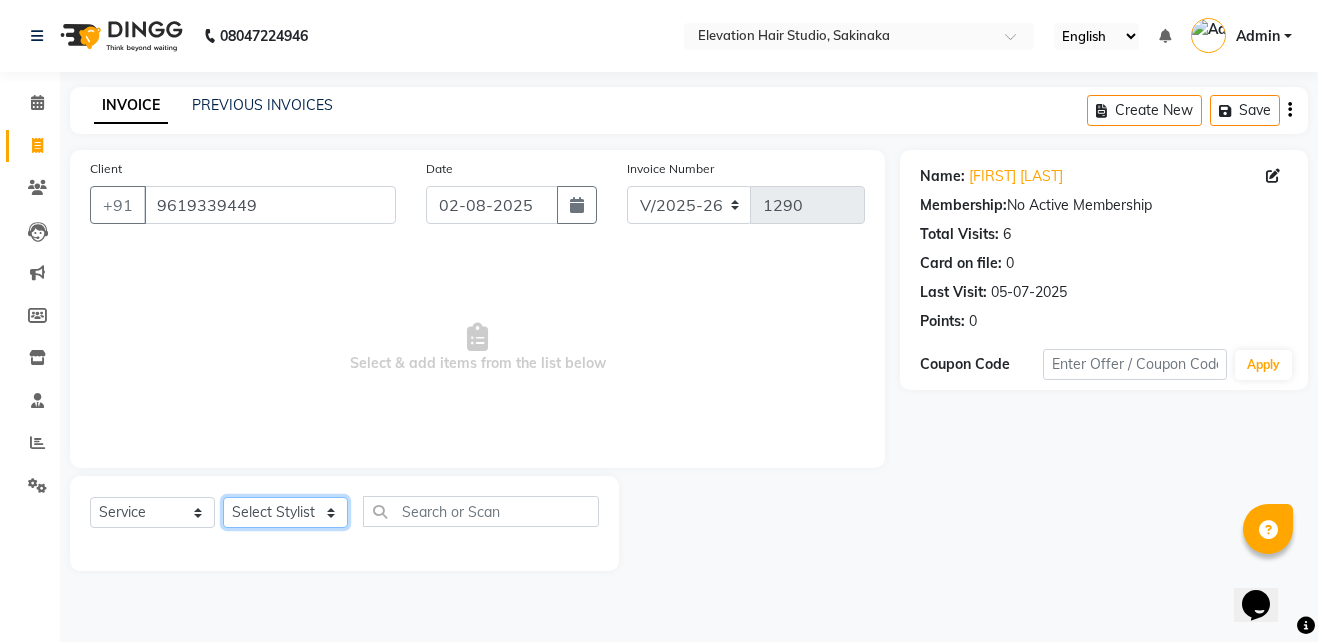 click on "Select Stylist Admin (EHS Thane) ANEES  DILIP KAPIL  PRIYA RUPESH SAHIL  Sarfaraz SHAHEENA SHAIKH  ZEESHAN" 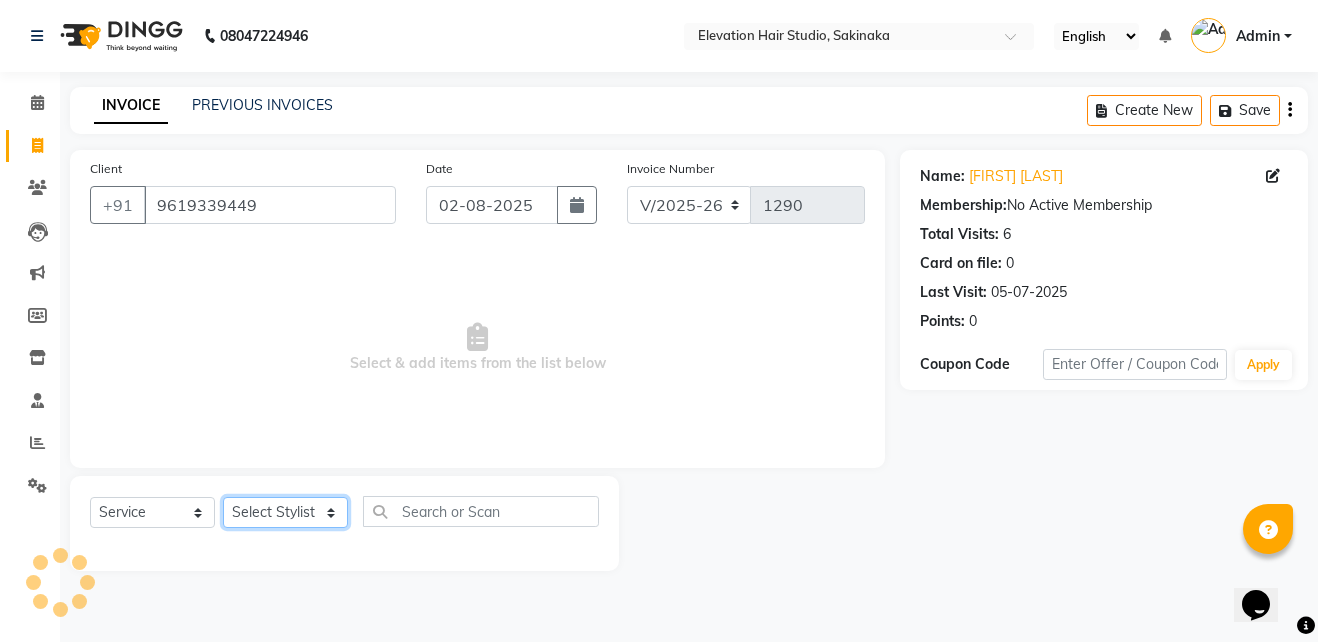 select on "84316" 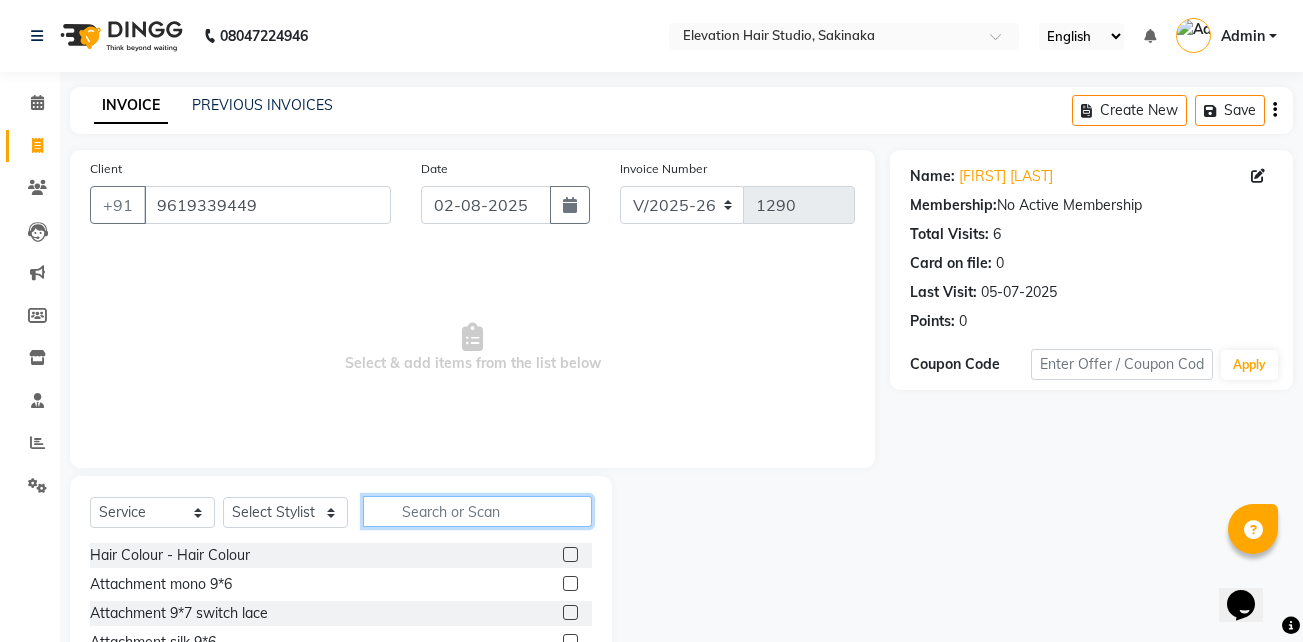 click 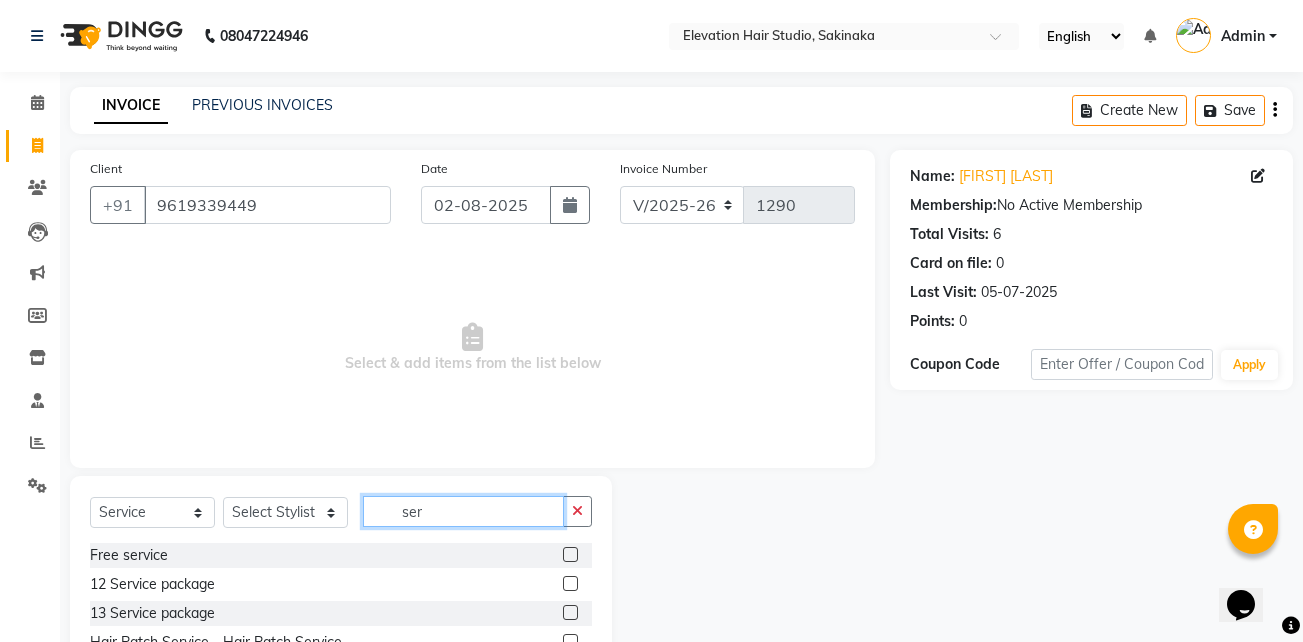 scroll, scrollTop: 104, scrollLeft: 0, axis: vertical 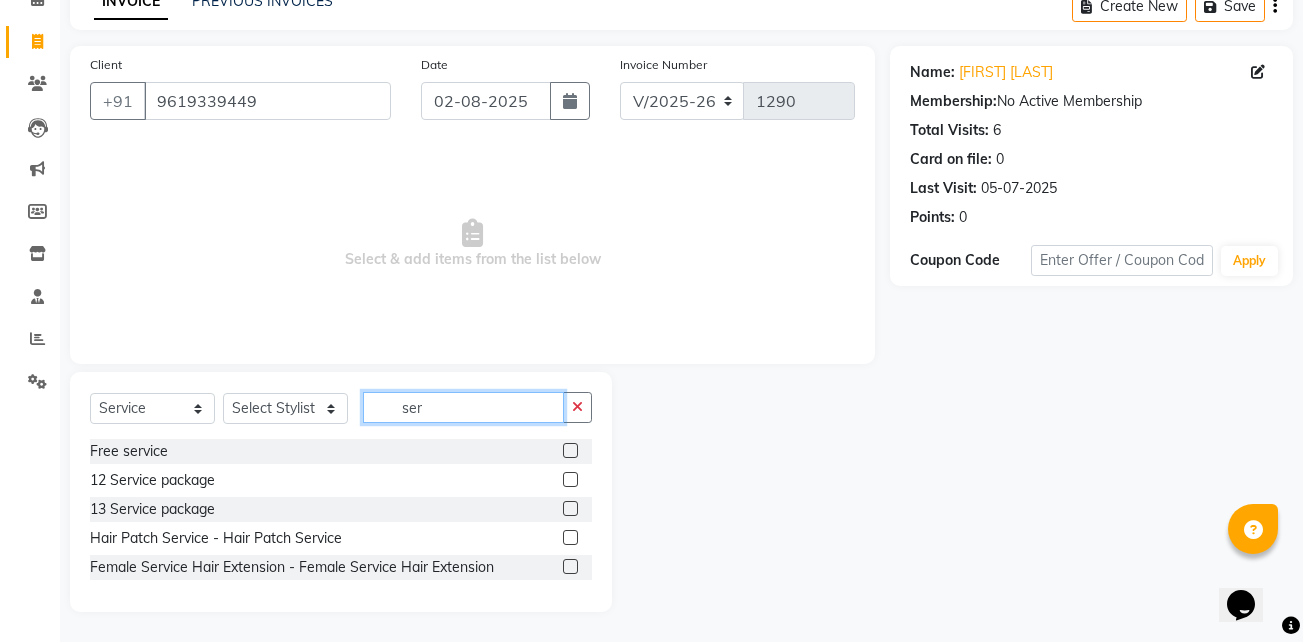 type on "ser" 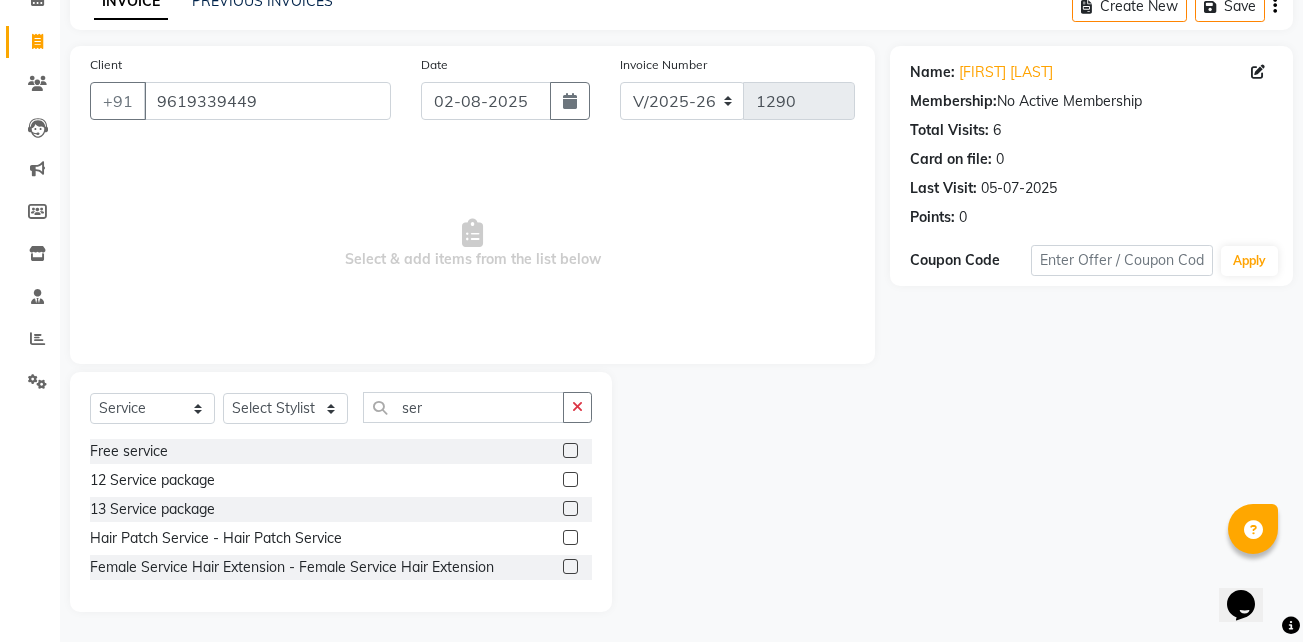 click 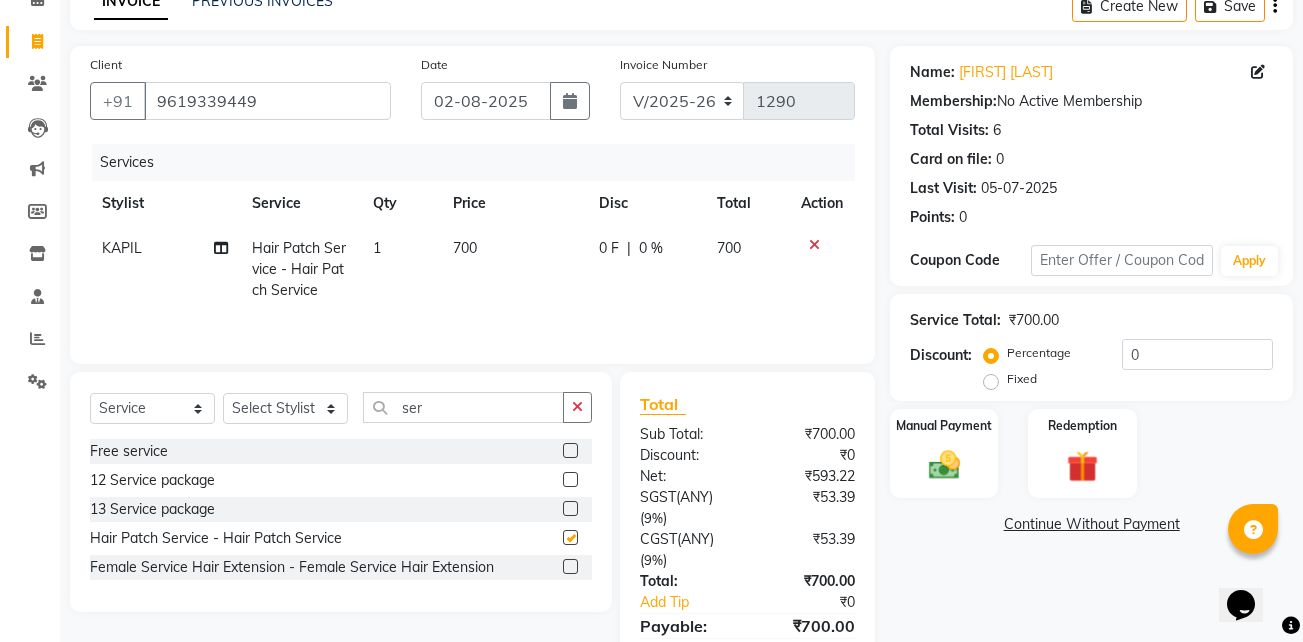 checkbox on "false" 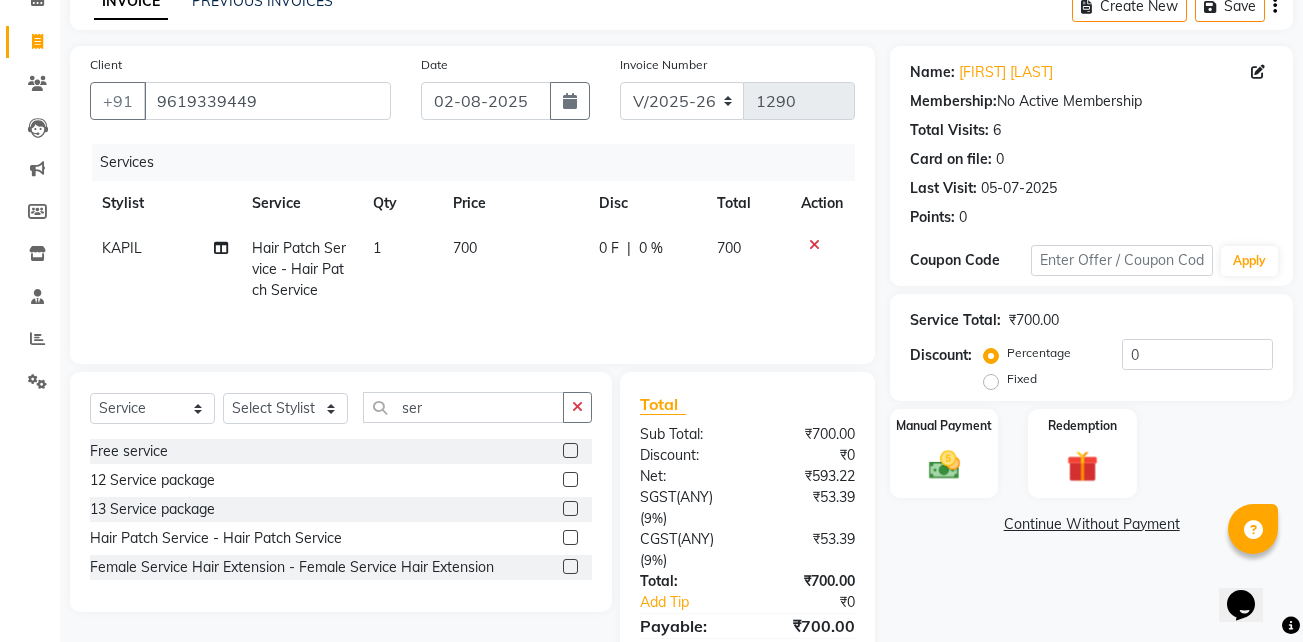 click on "700" 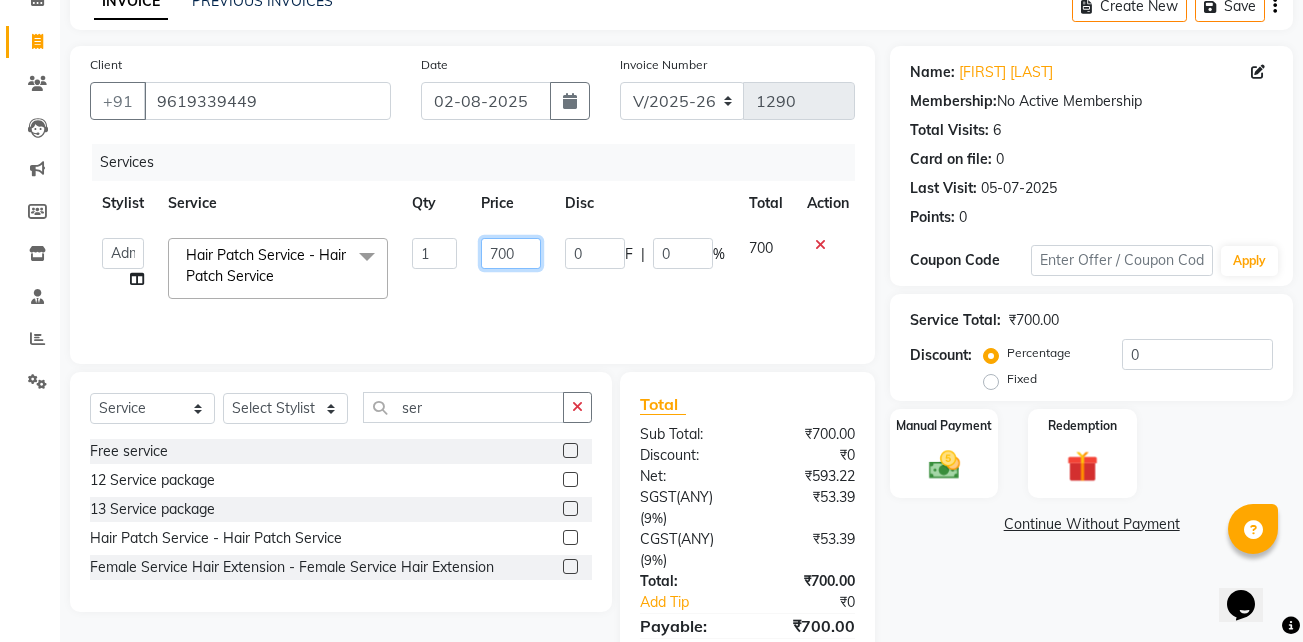 click on "700" 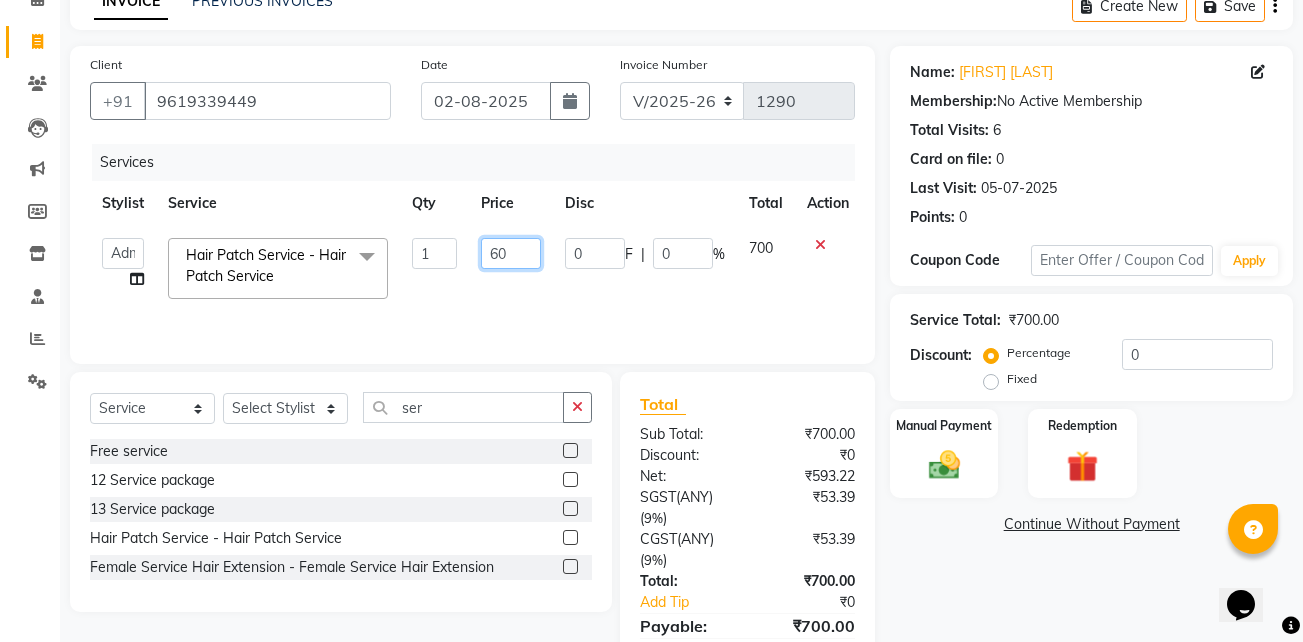 type on "600" 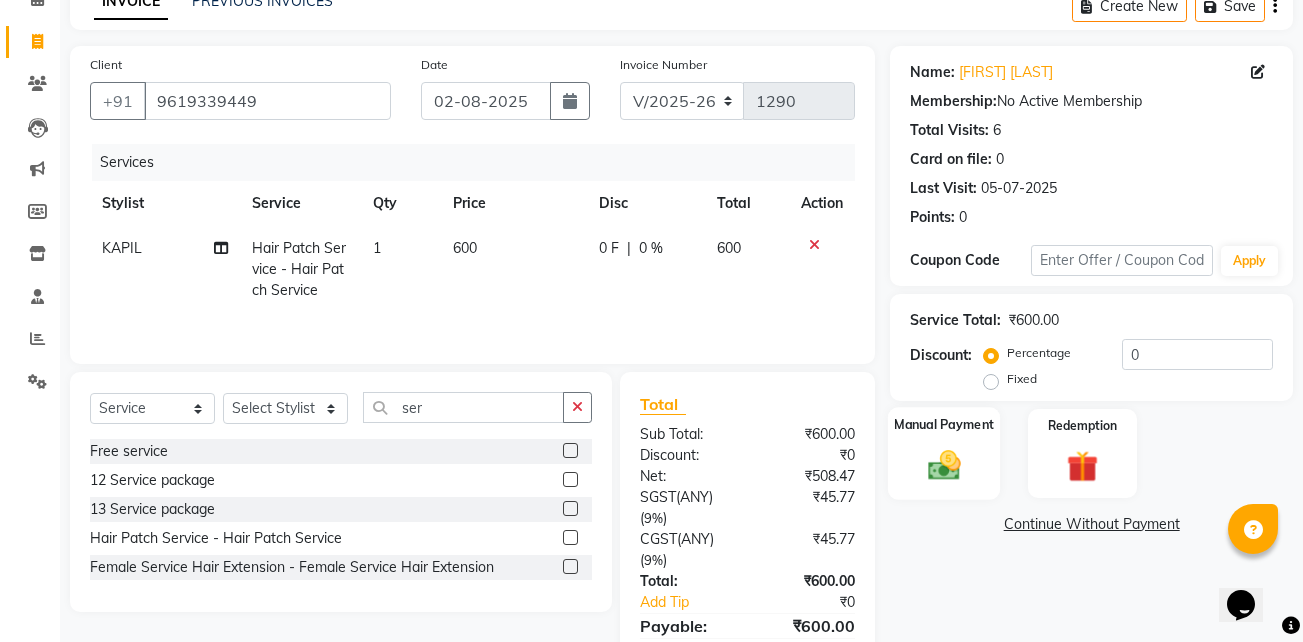 click 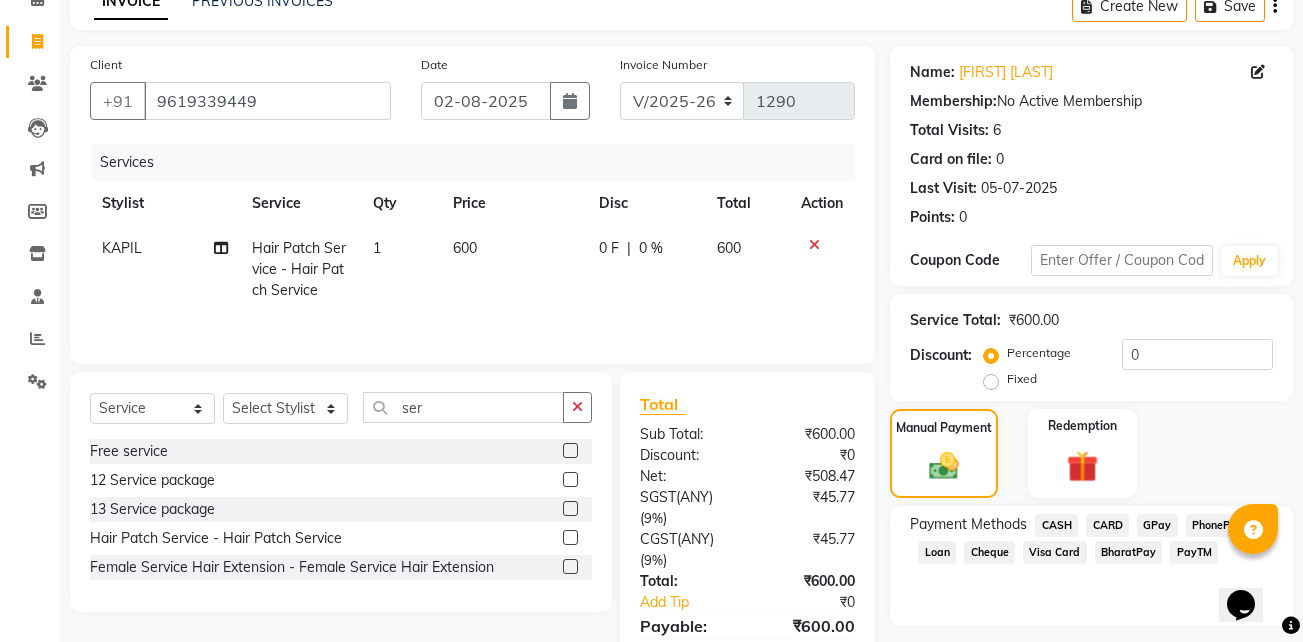 click on "GPay" 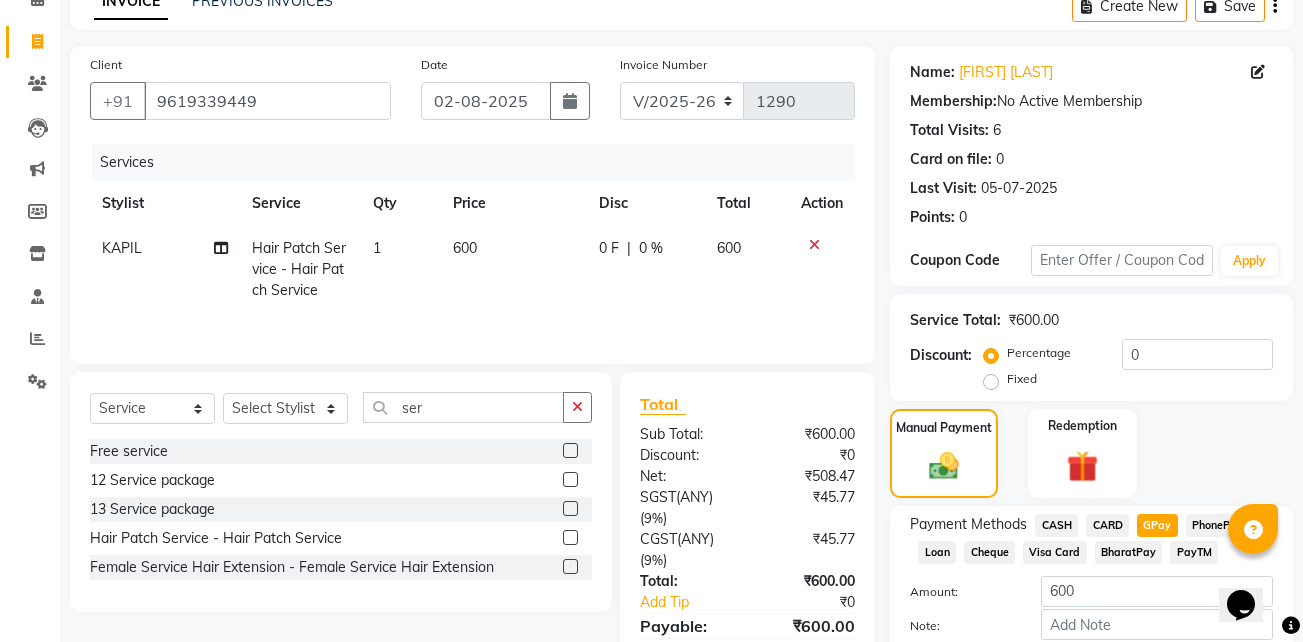 scroll, scrollTop: 215, scrollLeft: 0, axis: vertical 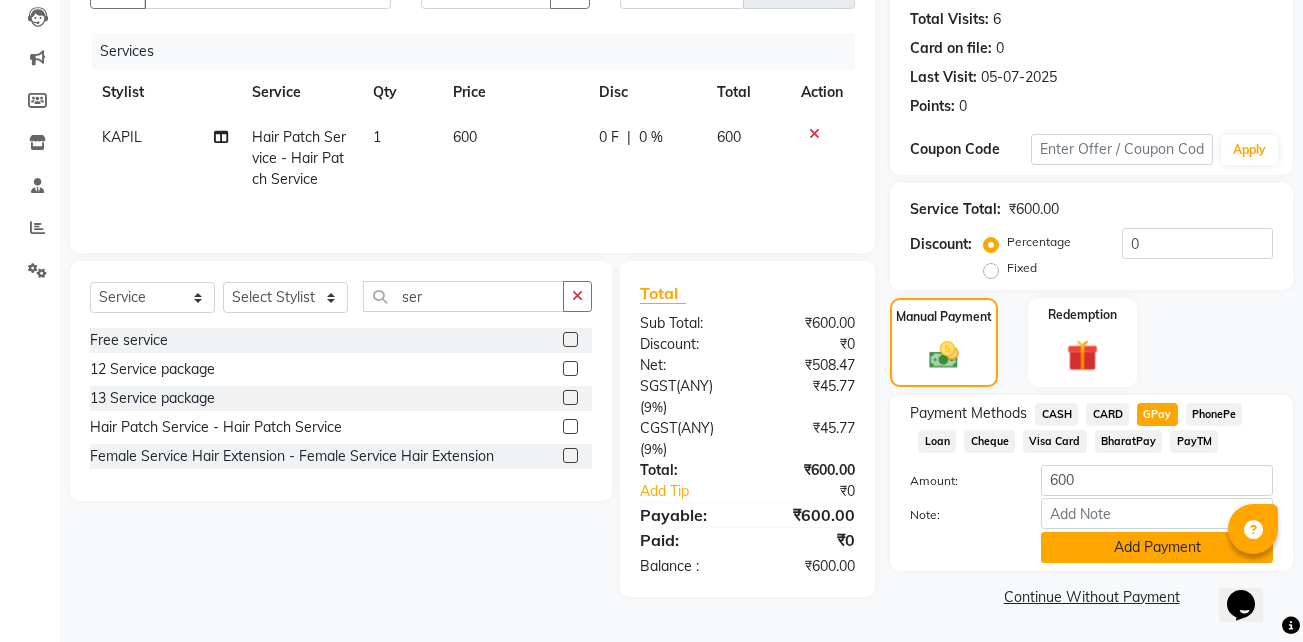 click on "Add Payment" 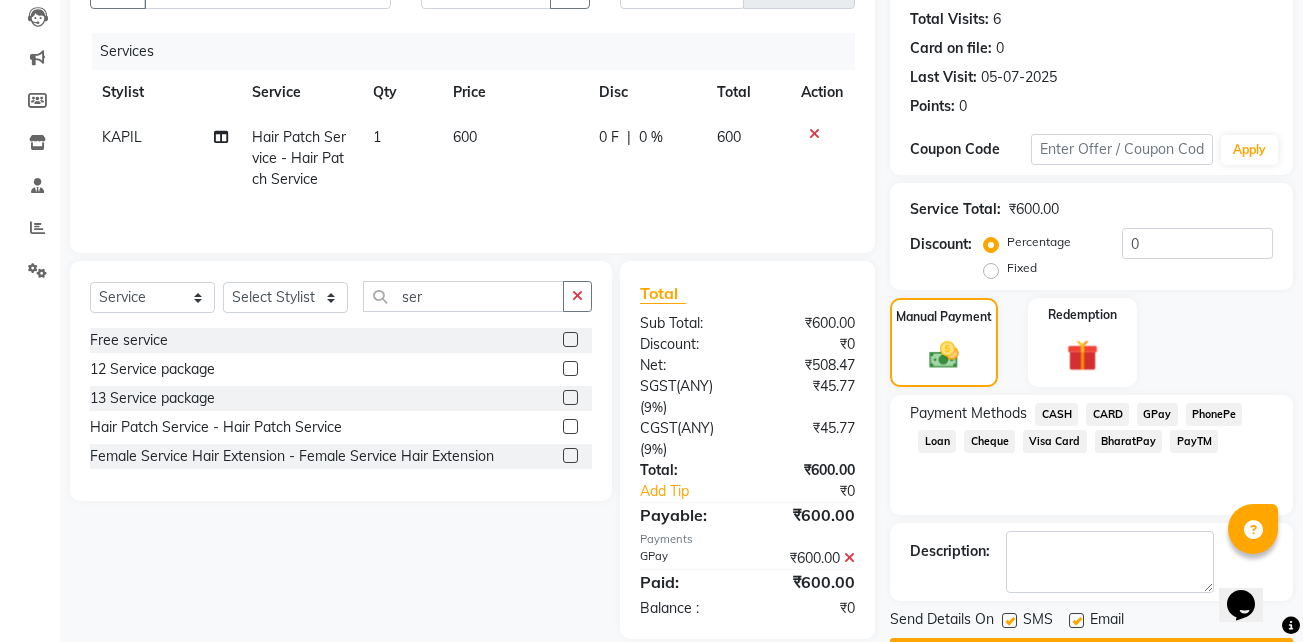 scroll, scrollTop: 272, scrollLeft: 0, axis: vertical 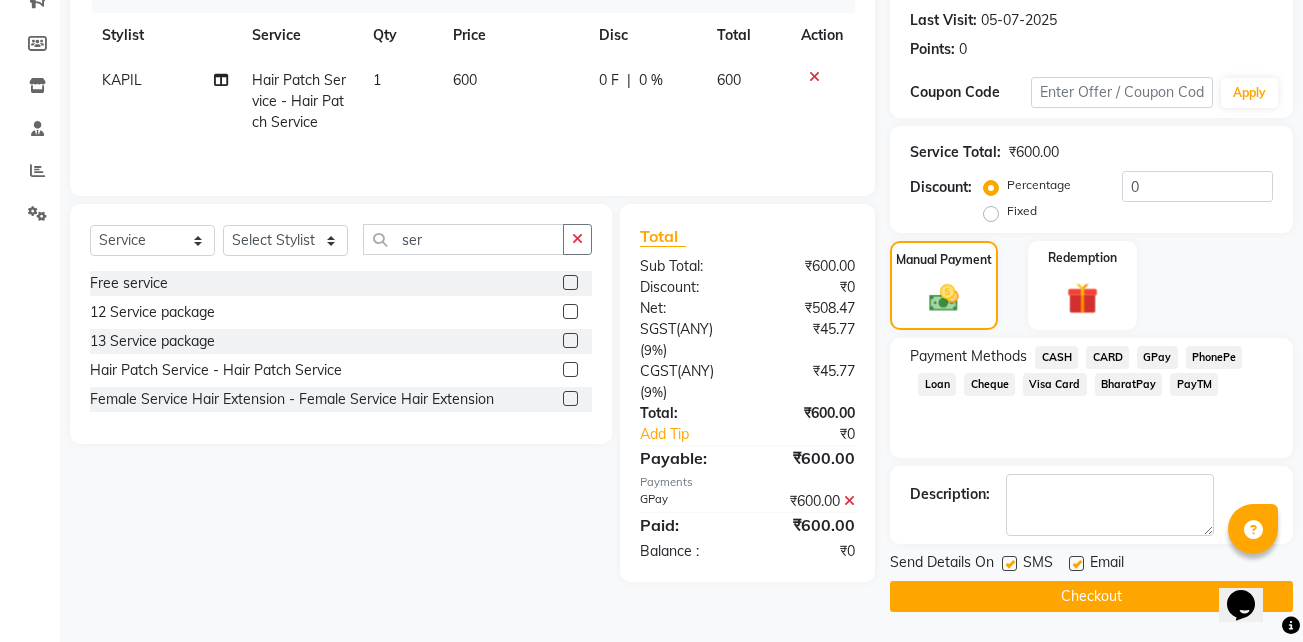 click 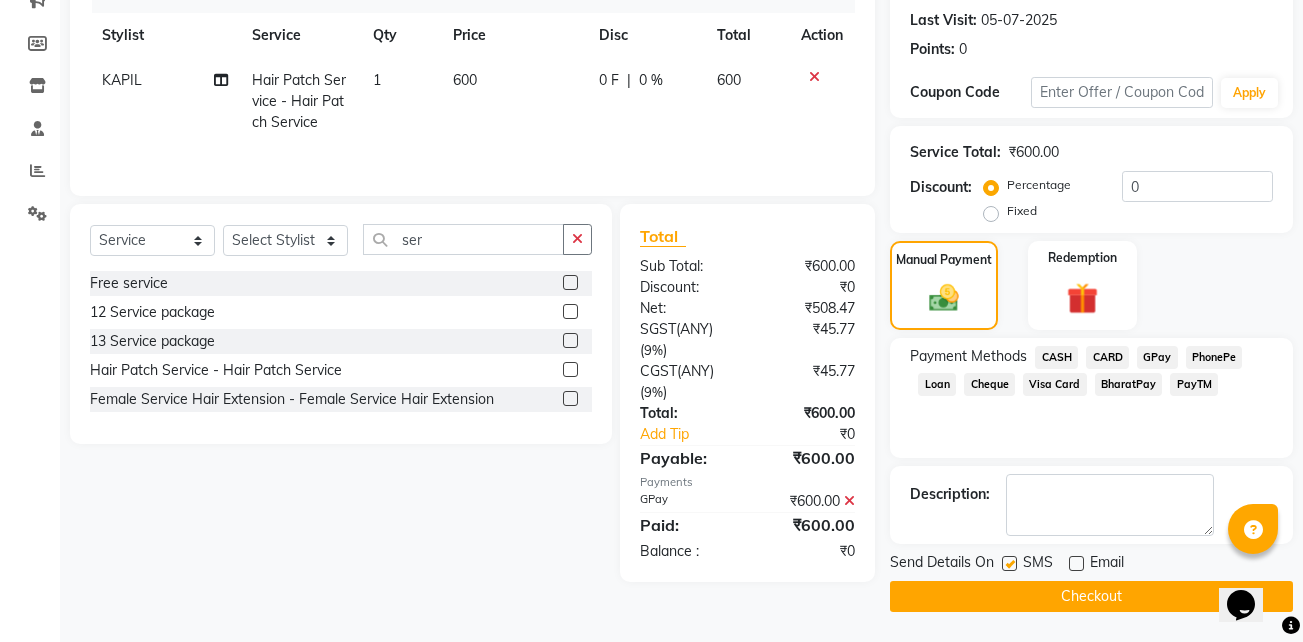 click 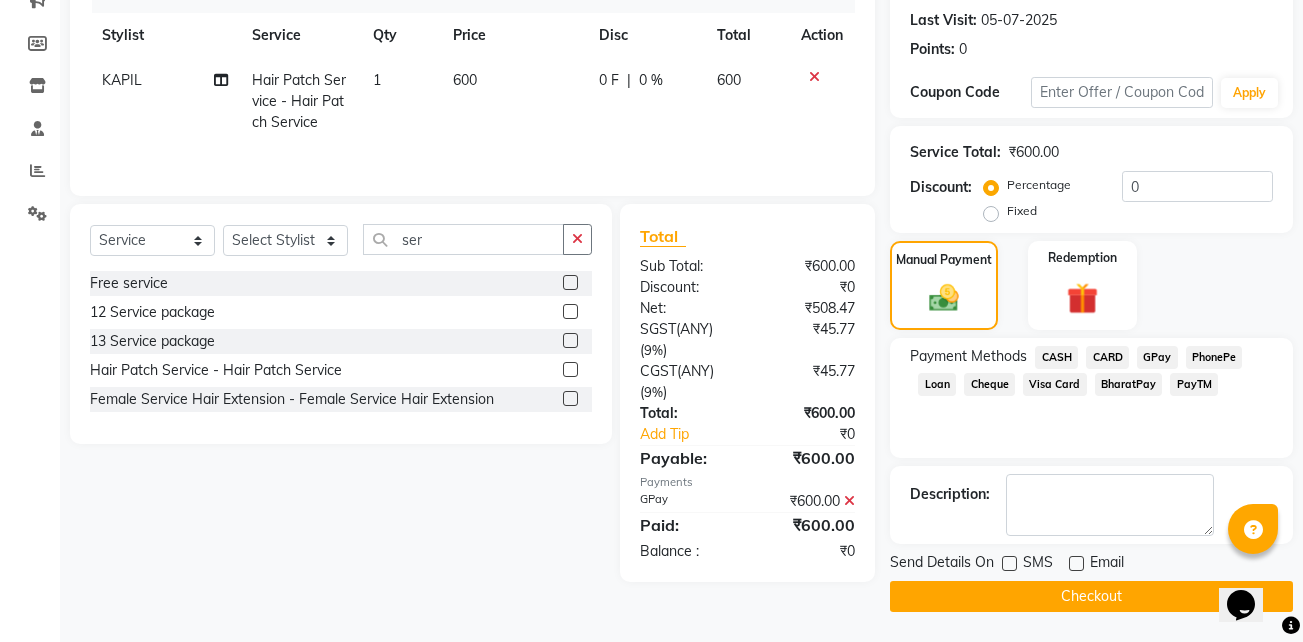 click on "Checkout" 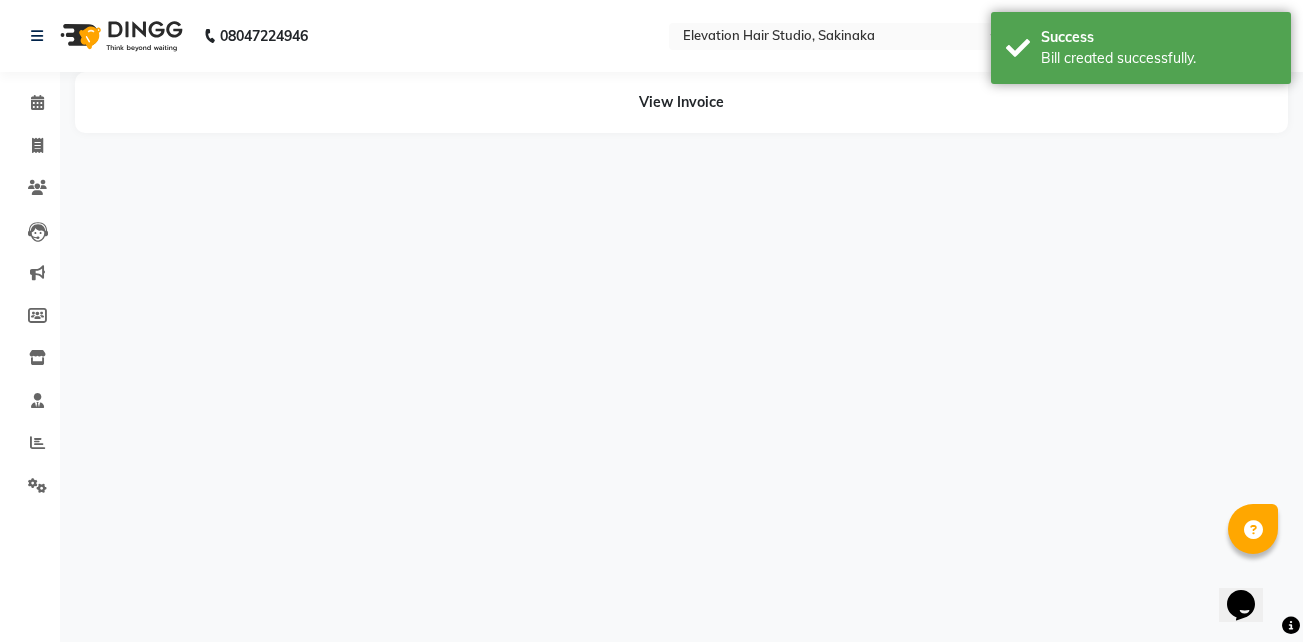 scroll, scrollTop: 0, scrollLeft: 0, axis: both 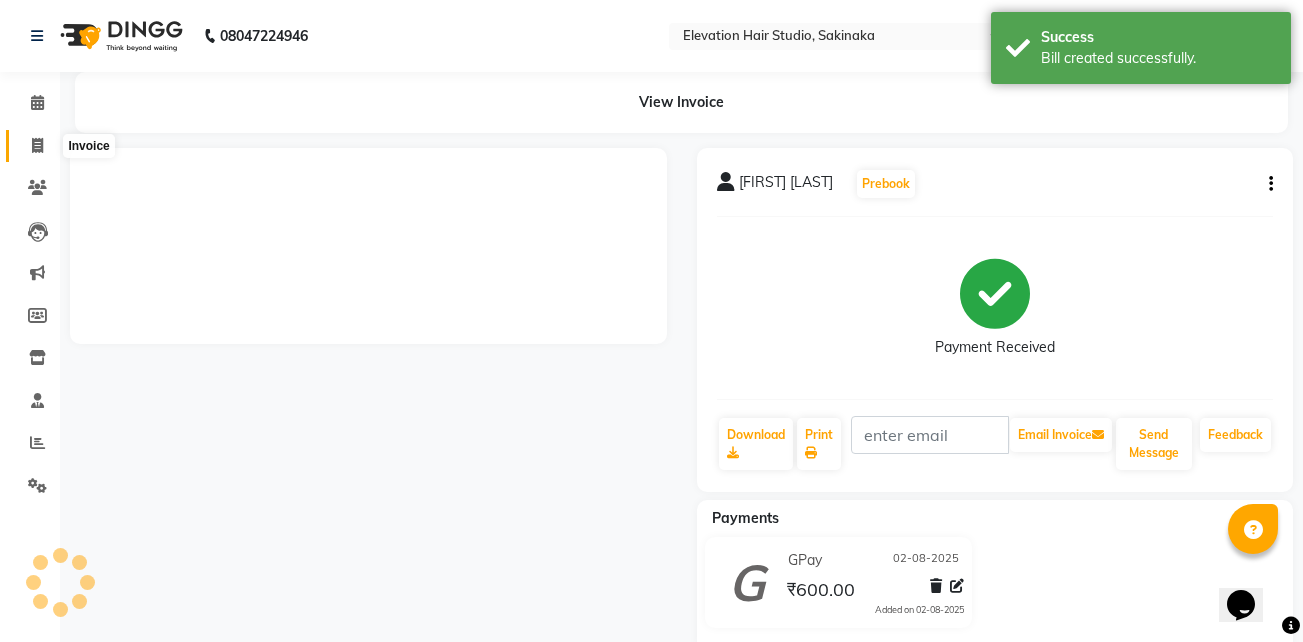 click 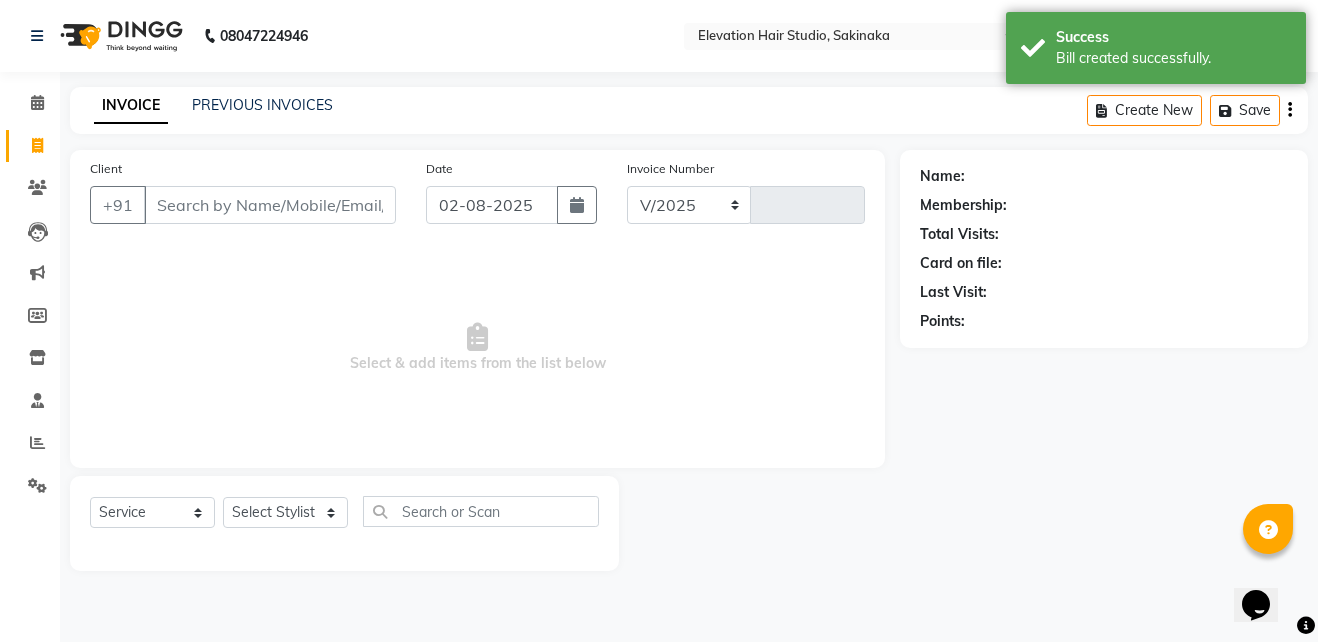 select on "4949" 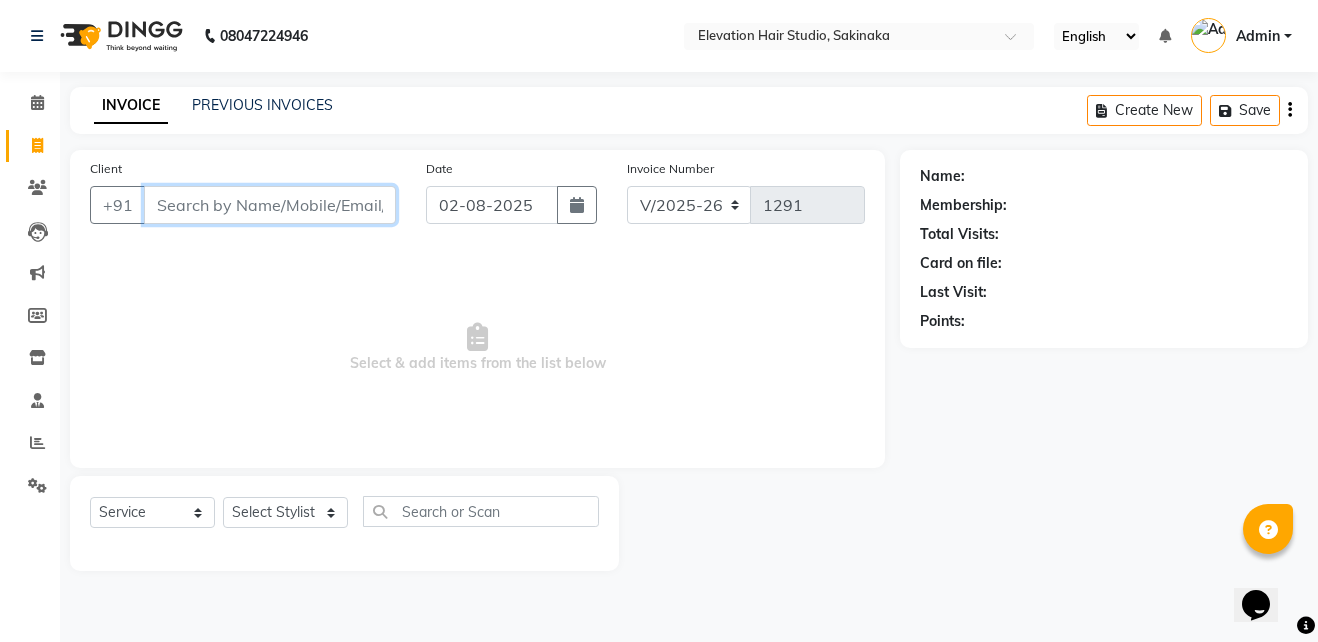 click on "Client" at bounding box center (270, 205) 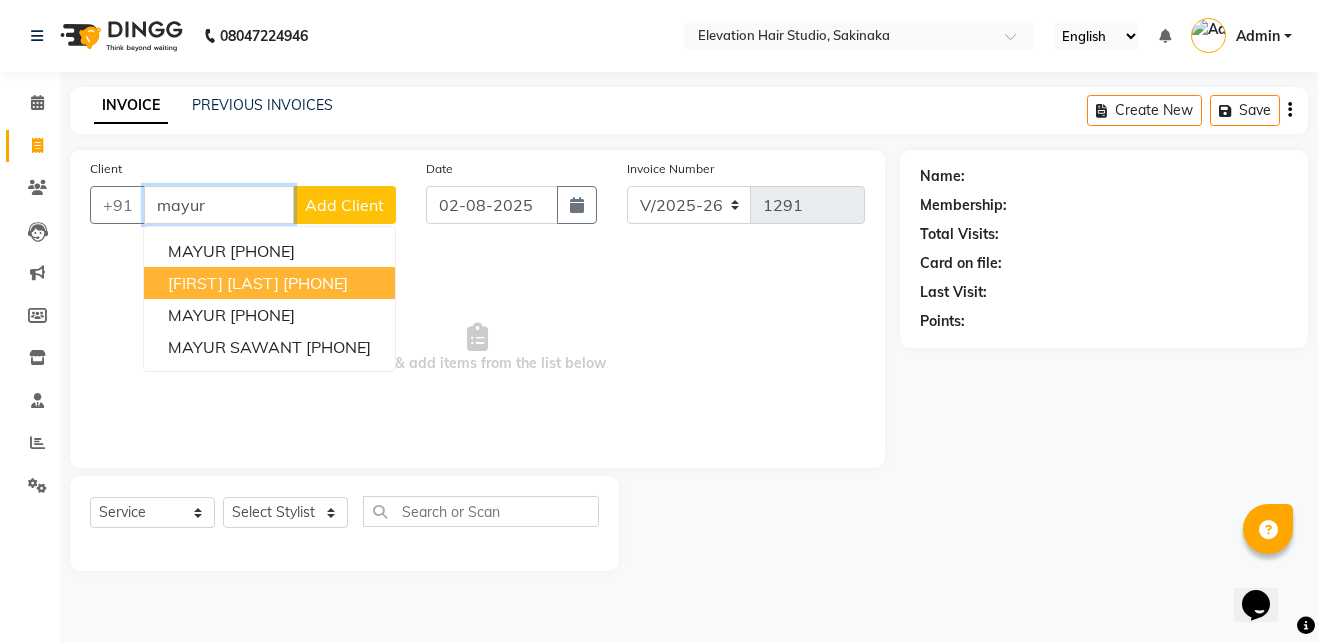 click on "MAYUR PENDHARI" at bounding box center (223, 283) 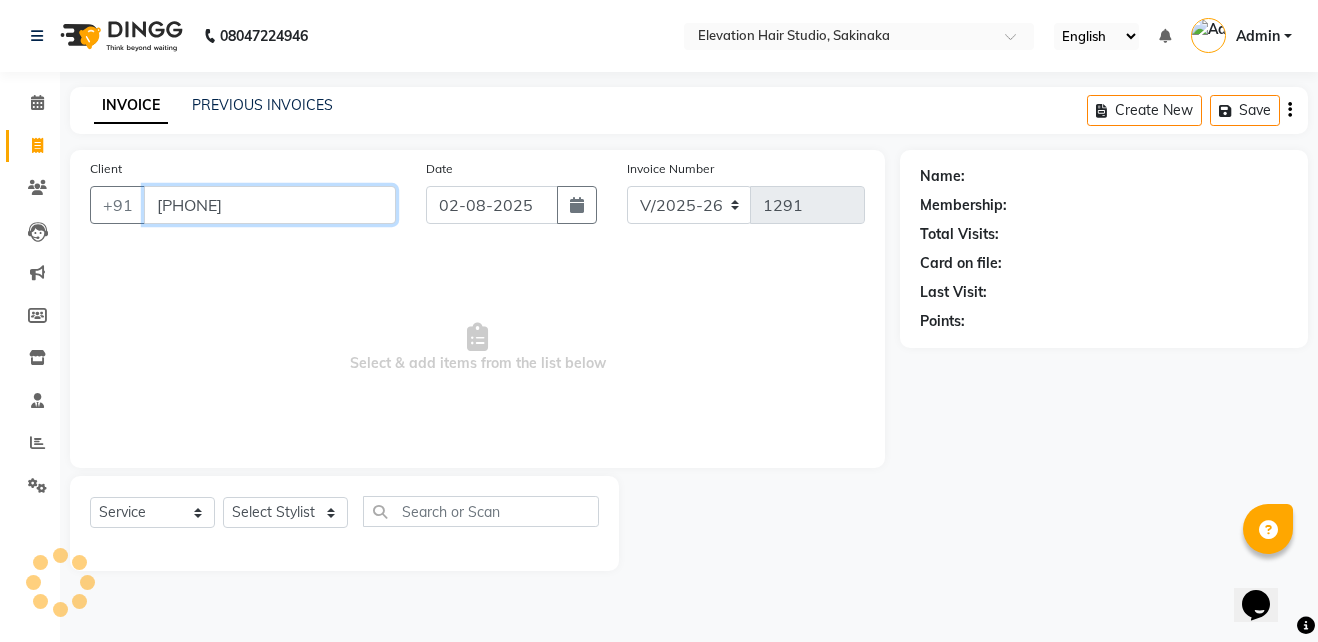 type on "[PHONE]" 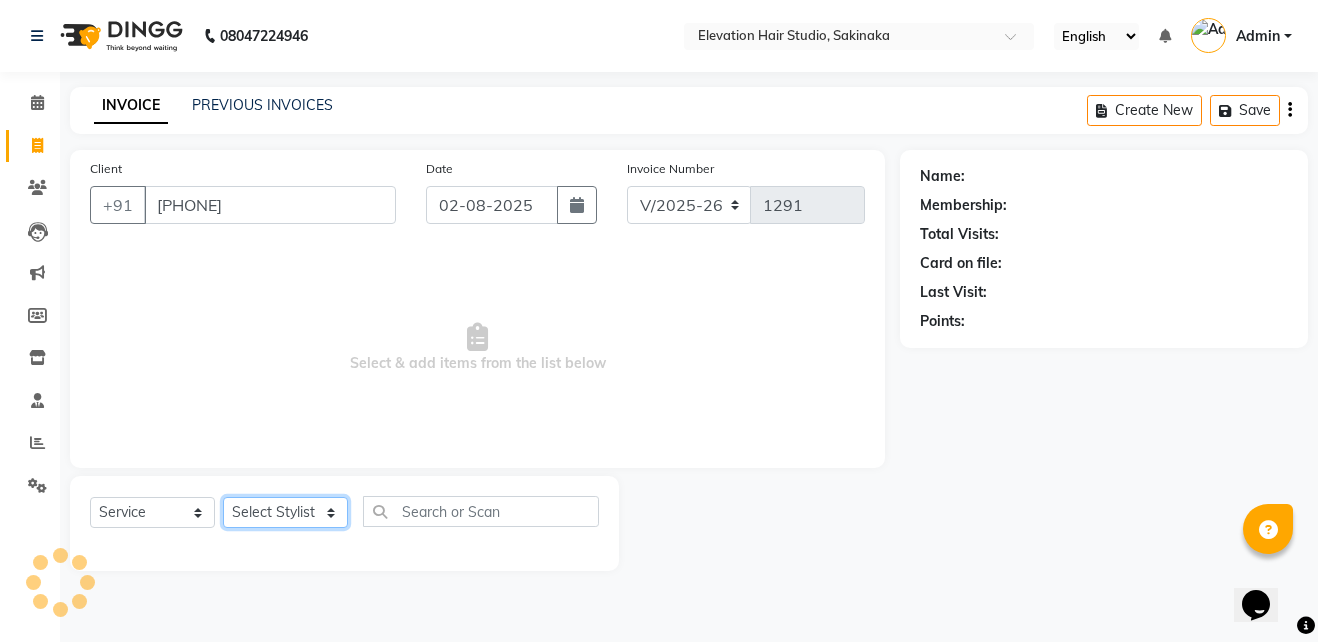 click on "Select Stylist Admin (EHS Thane) ANEES  DILIP KAPIL  PRIYA RUPESH SAHIL  Sarfaraz SHAHEENA SHAIKH  ZEESHAN" 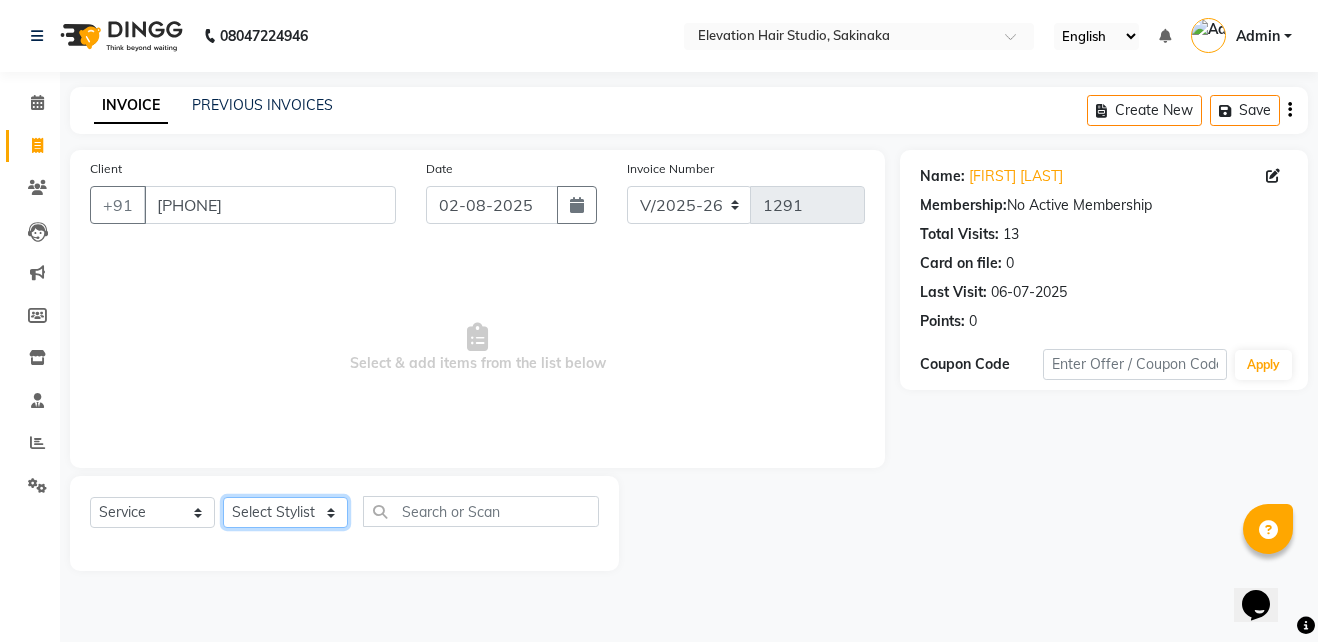 select on "50821" 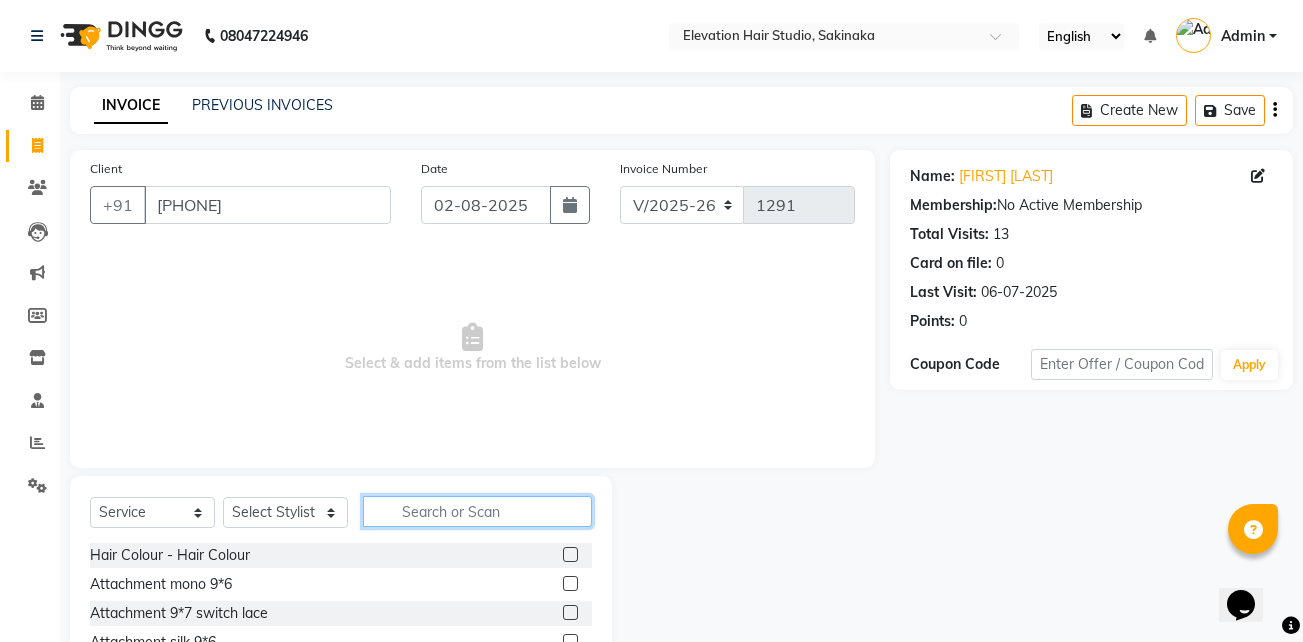 click 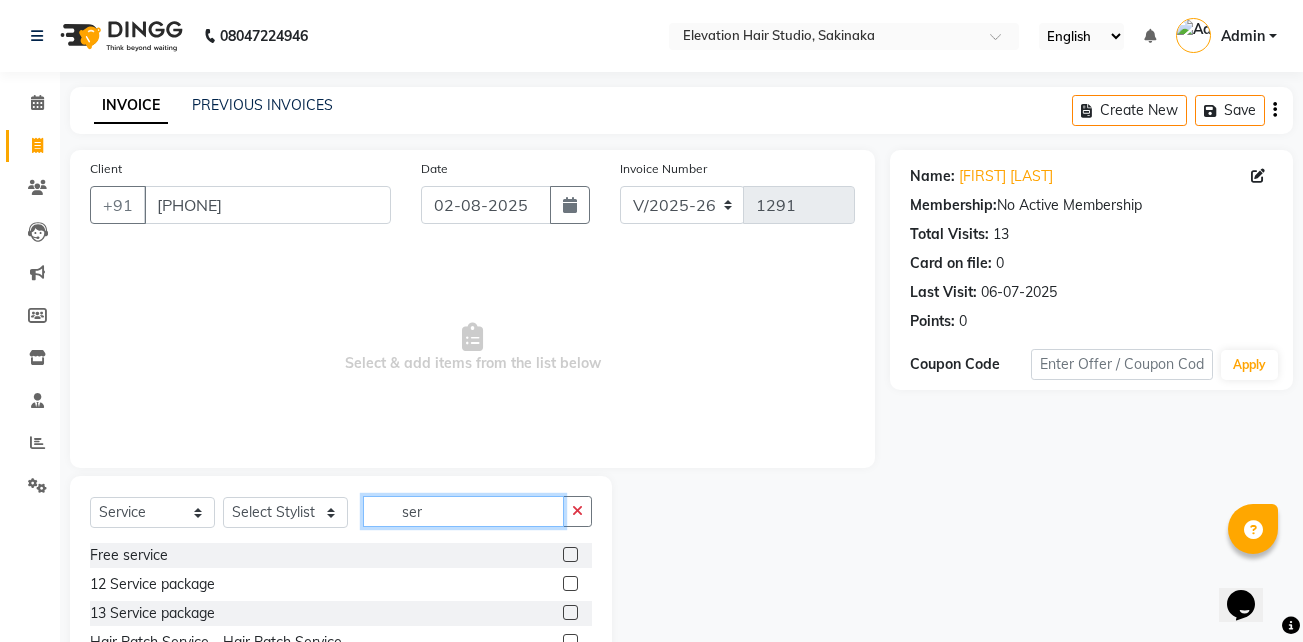 scroll, scrollTop: 104, scrollLeft: 0, axis: vertical 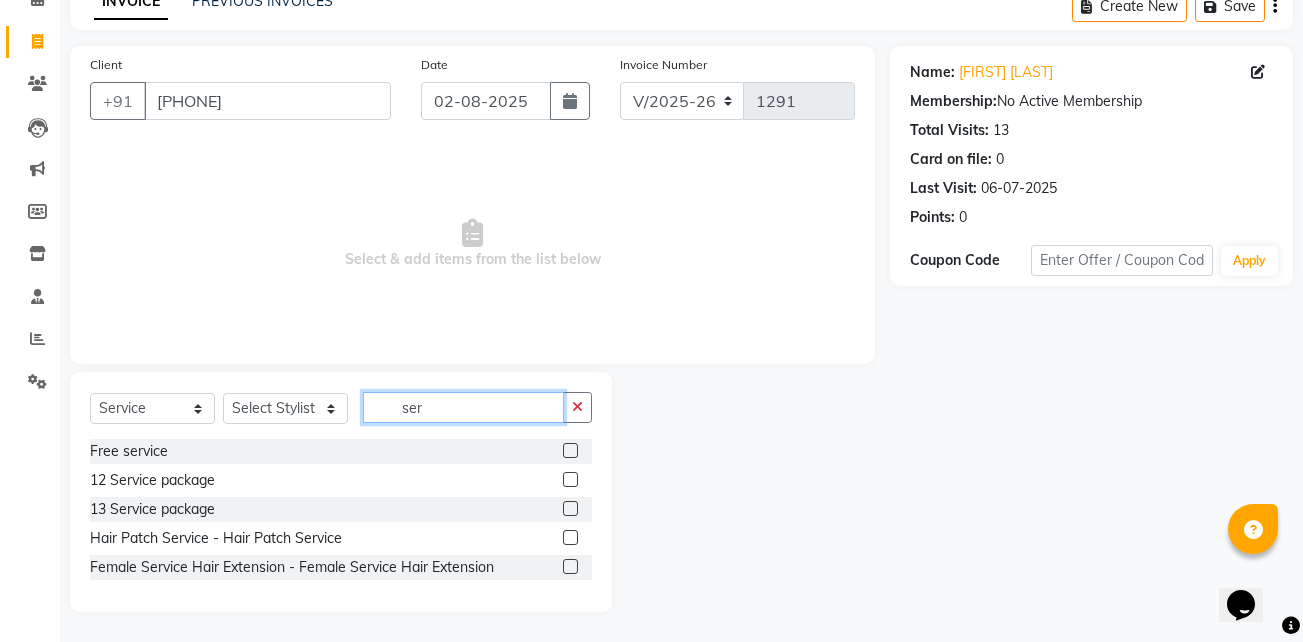 type on "ser" 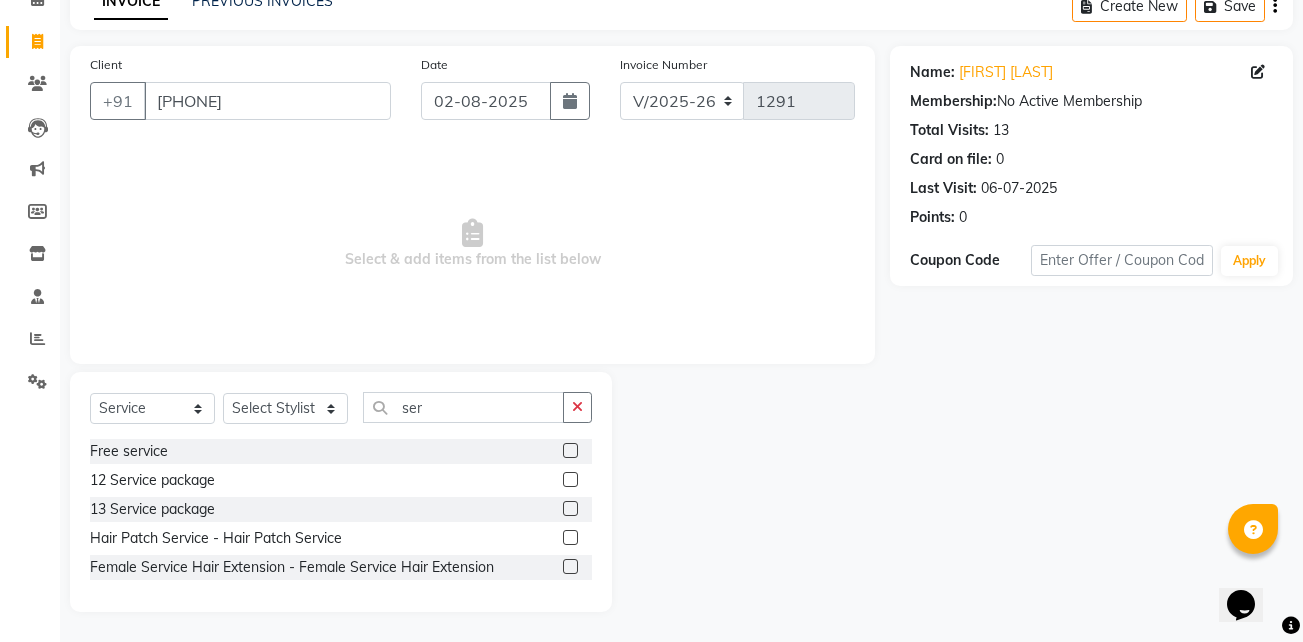 click 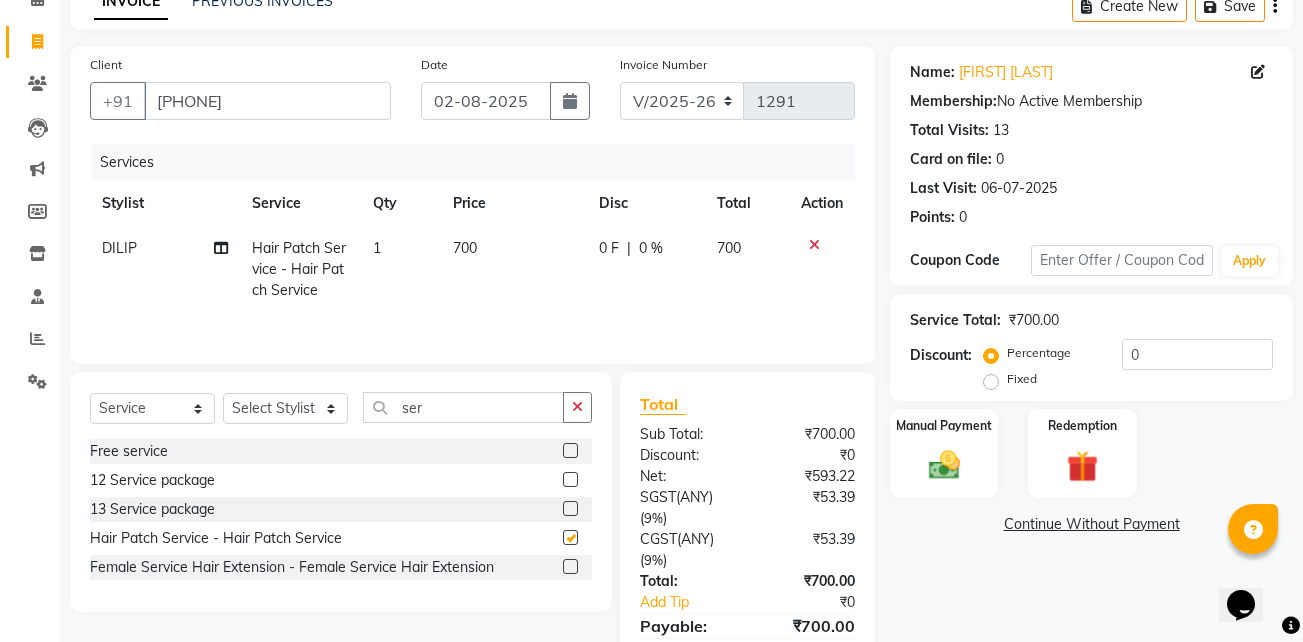 checkbox on "false" 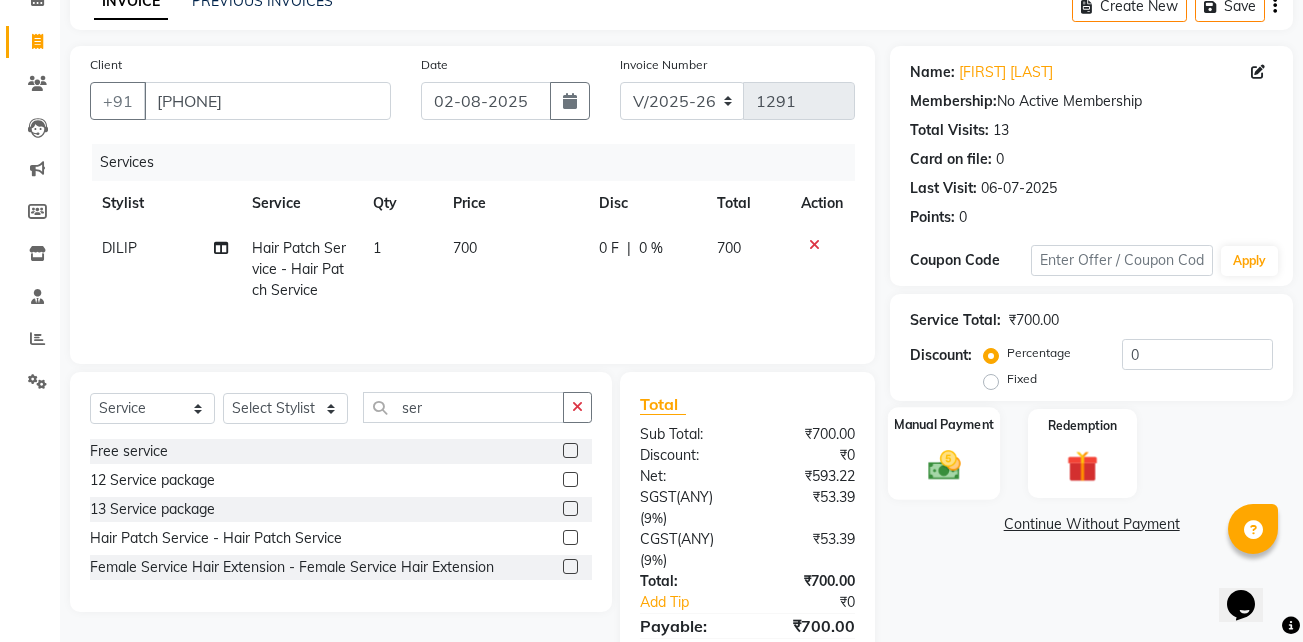 click on "Manual Payment" 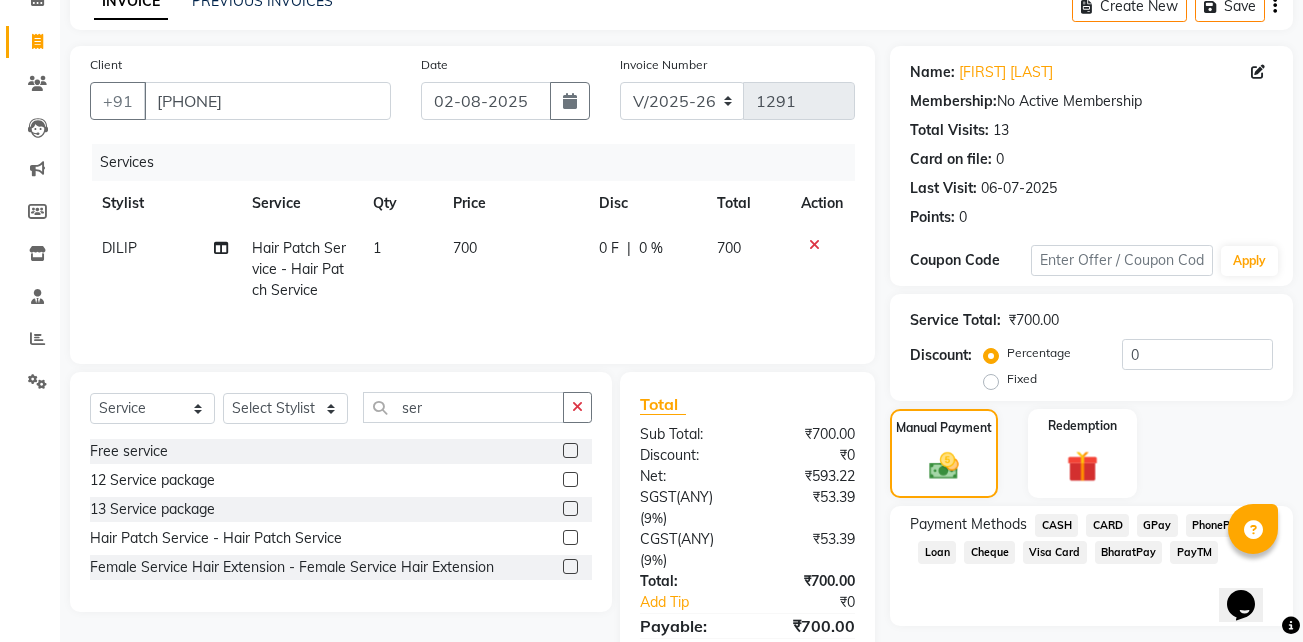 click on "GPay" 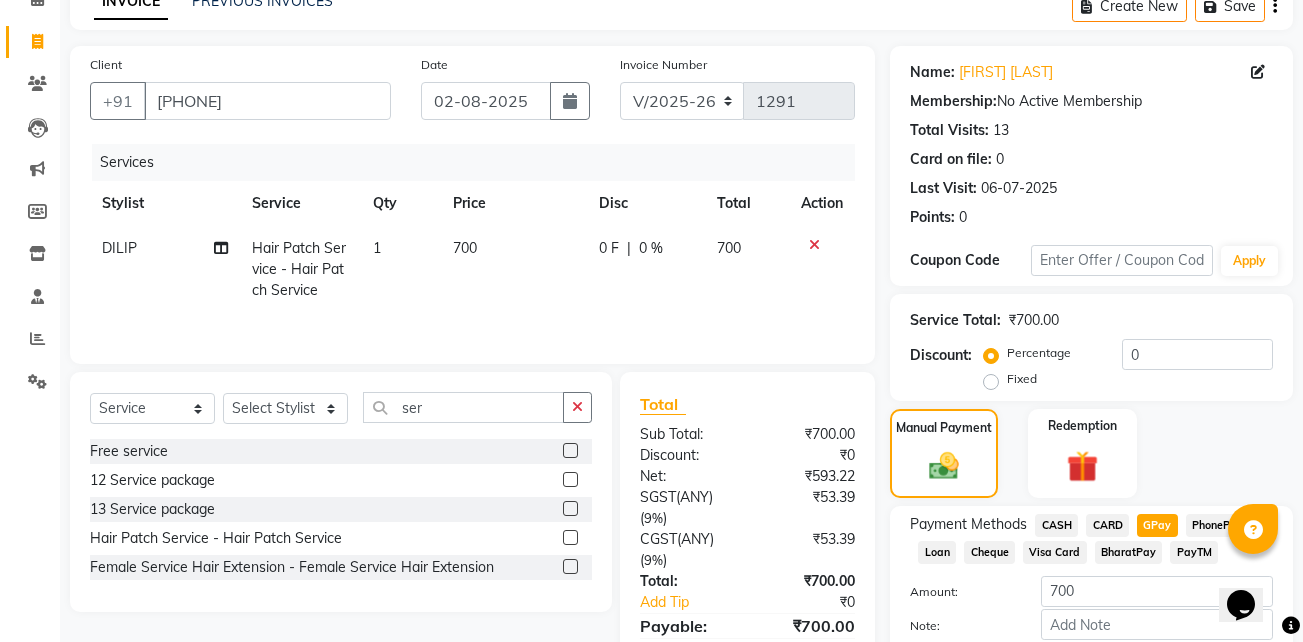 scroll, scrollTop: 215, scrollLeft: 0, axis: vertical 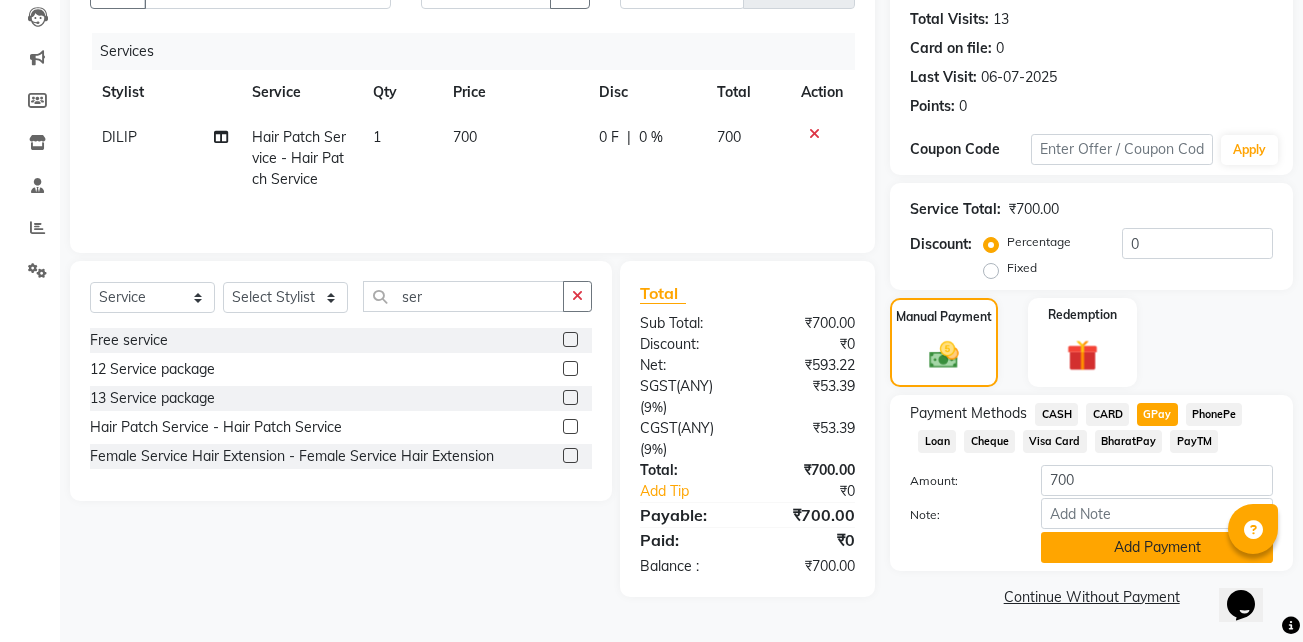click on "Add Payment" 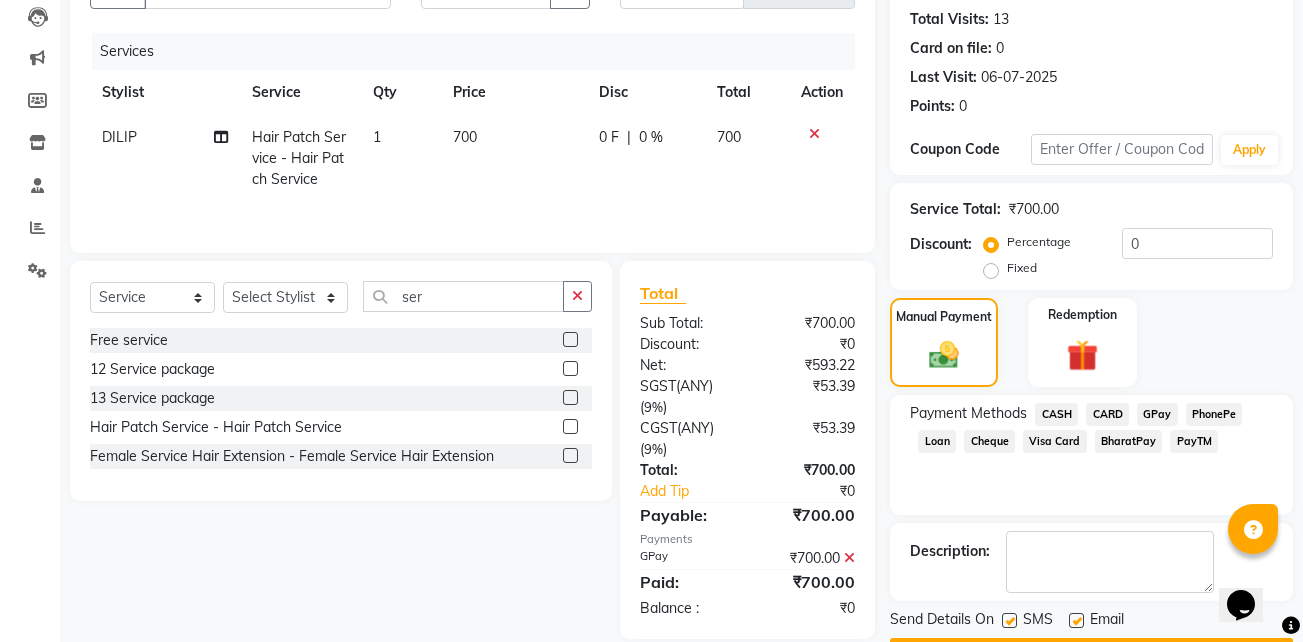 scroll, scrollTop: 272, scrollLeft: 0, axis: vertical 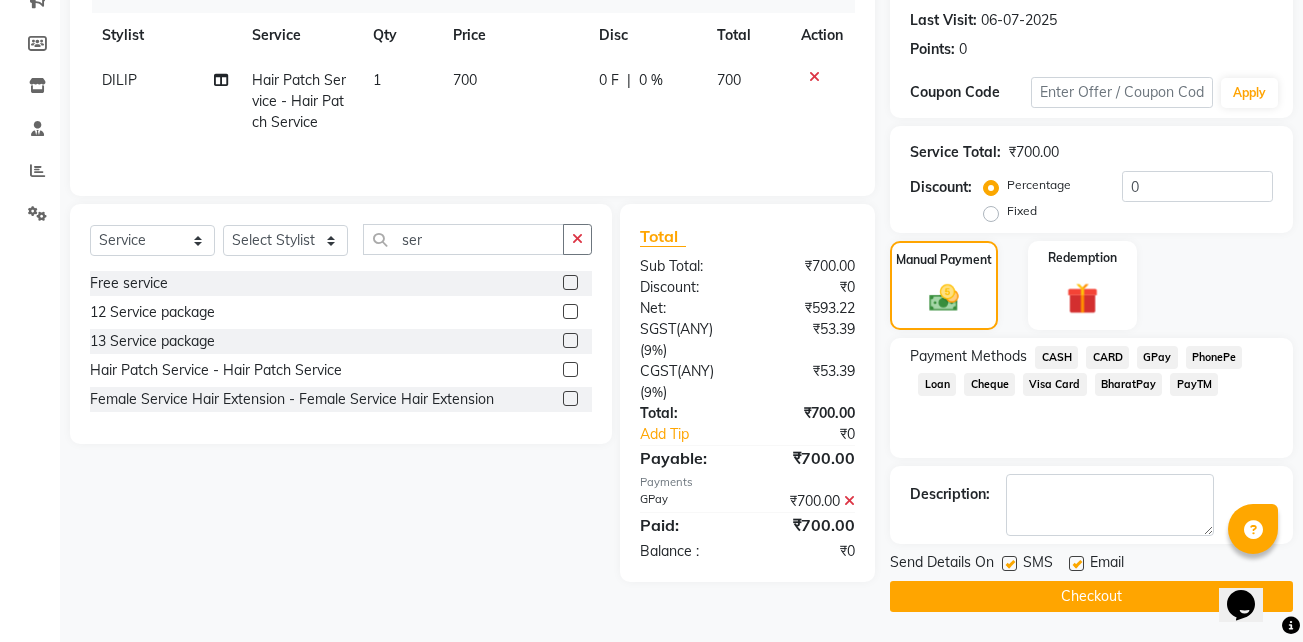 click 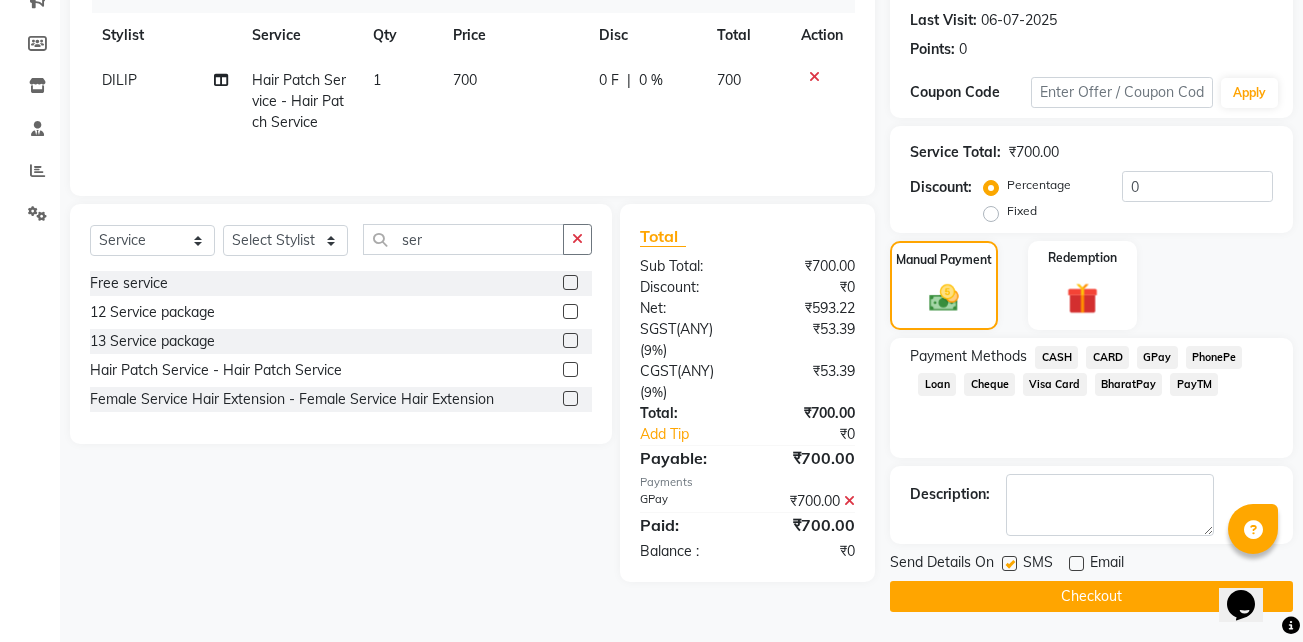 click 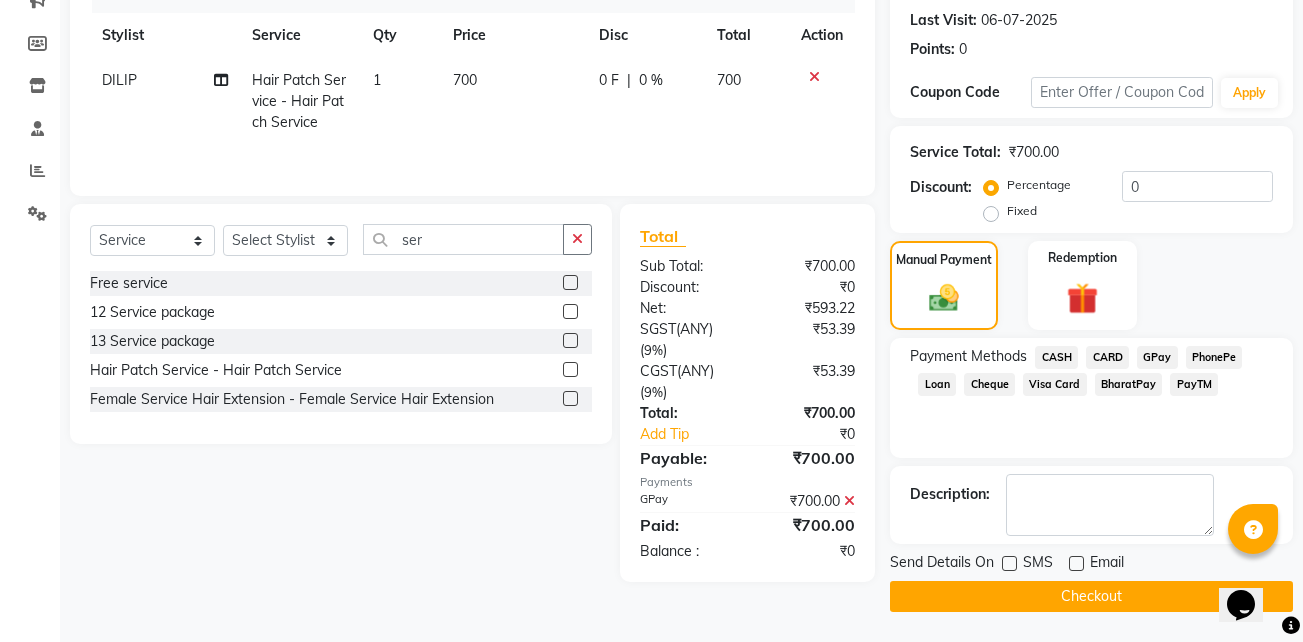 click 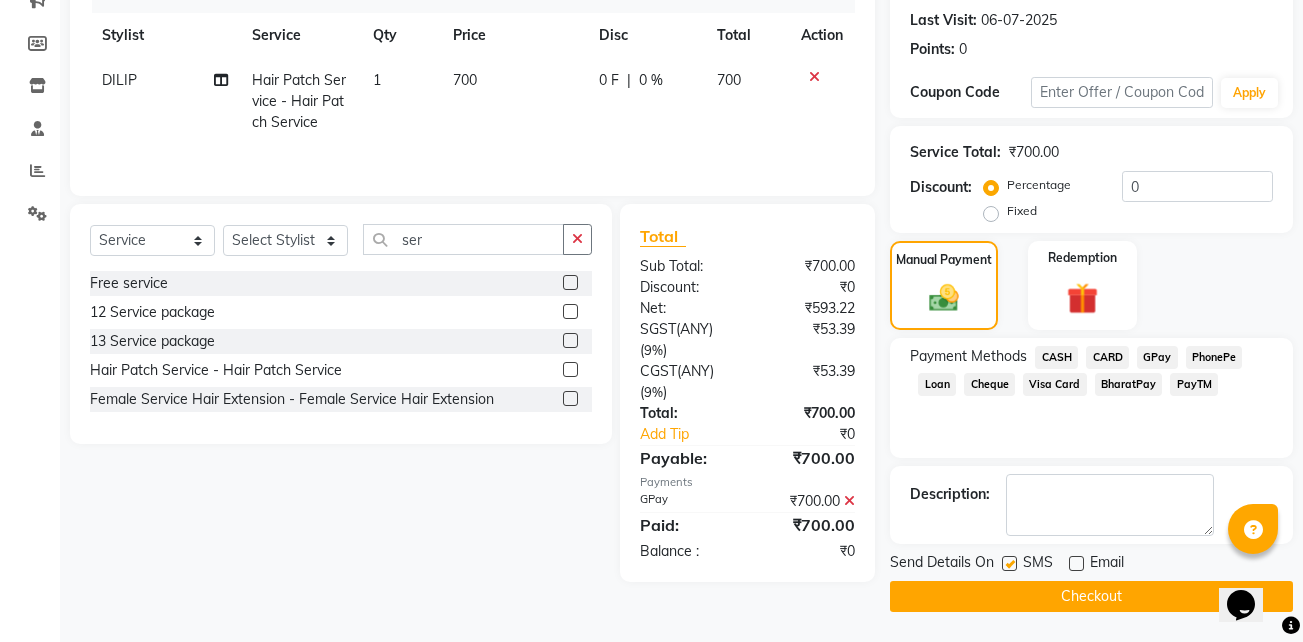 click 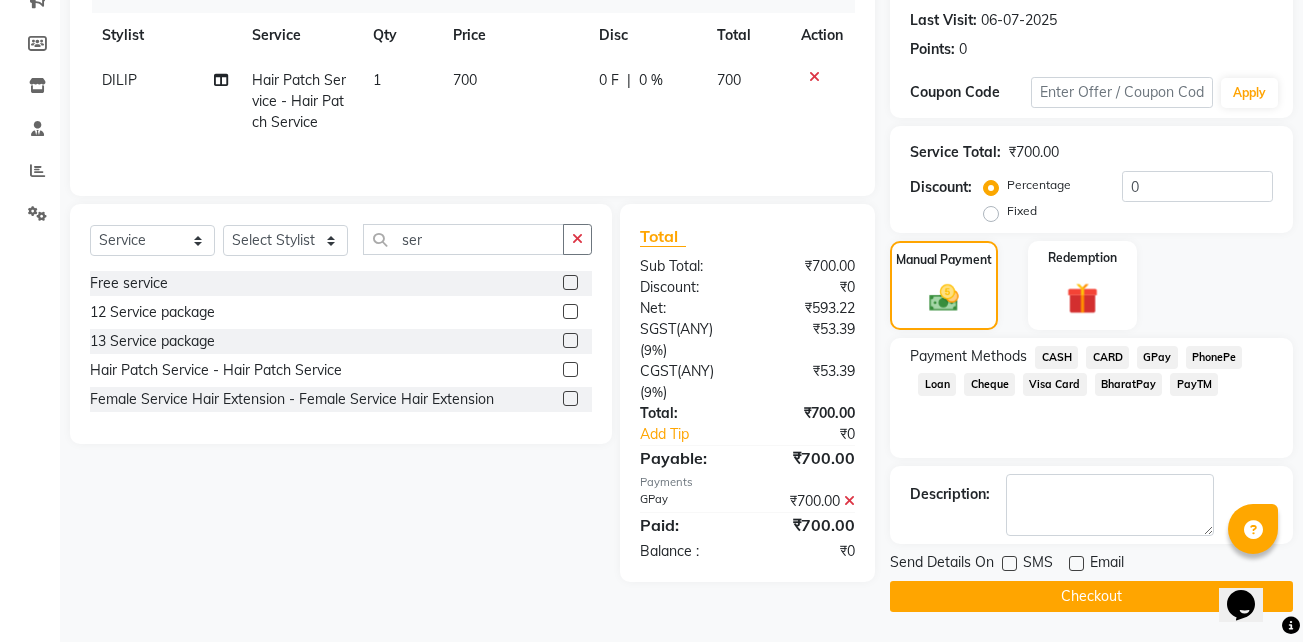 click on "Checkout" 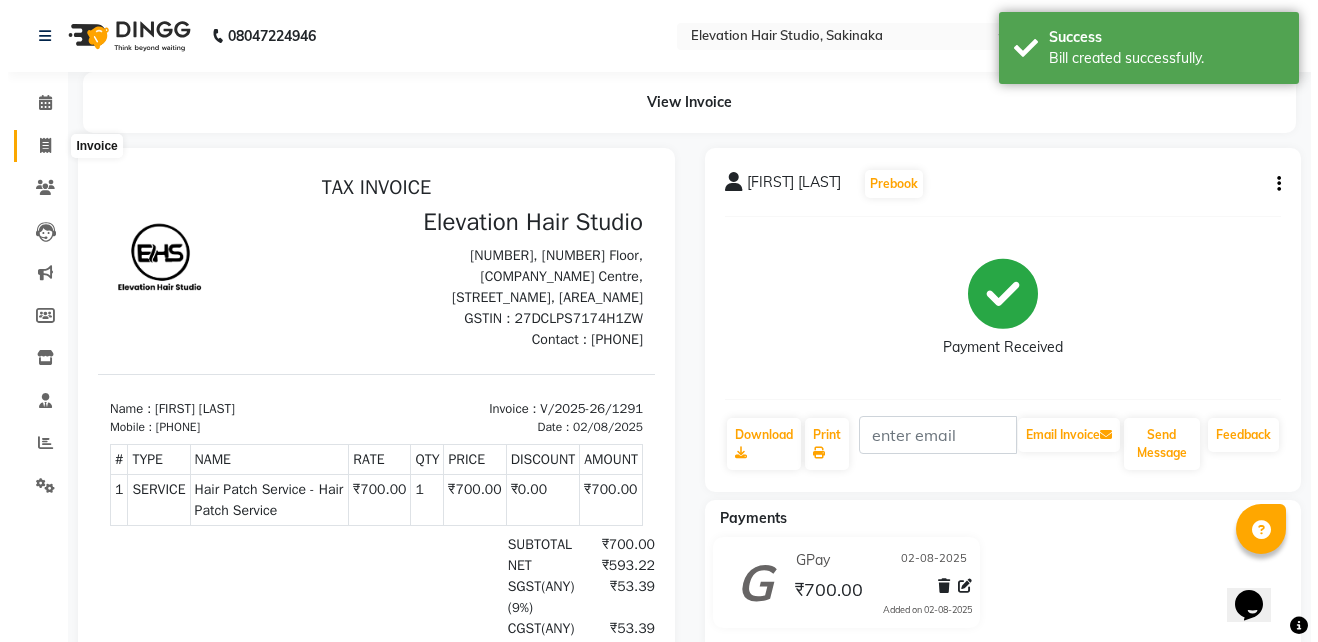 scroll, scrollTop: 0, scrollLeft: 0, axis: both 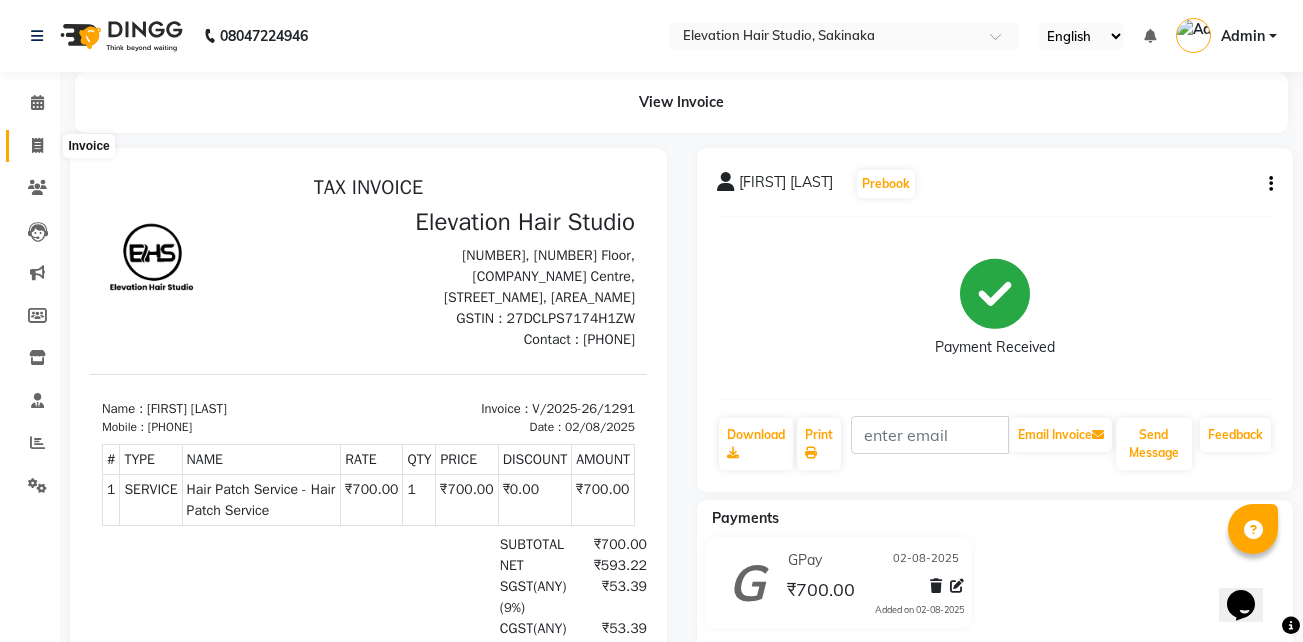 click 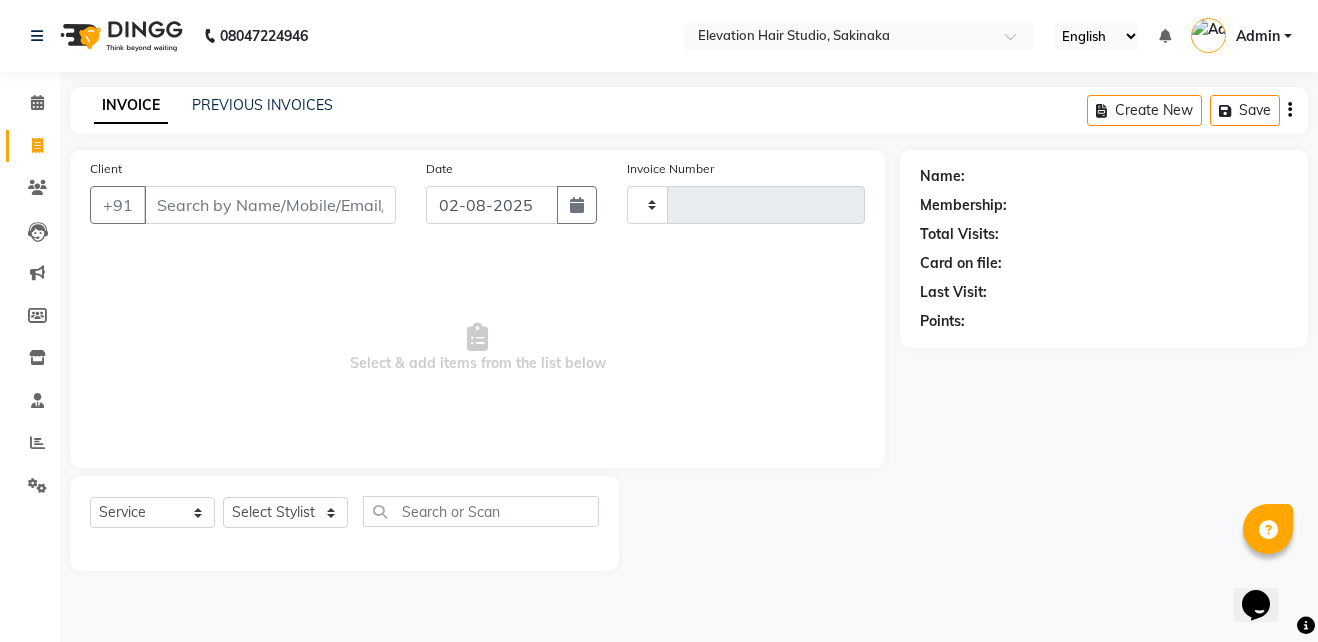 type on "1292" 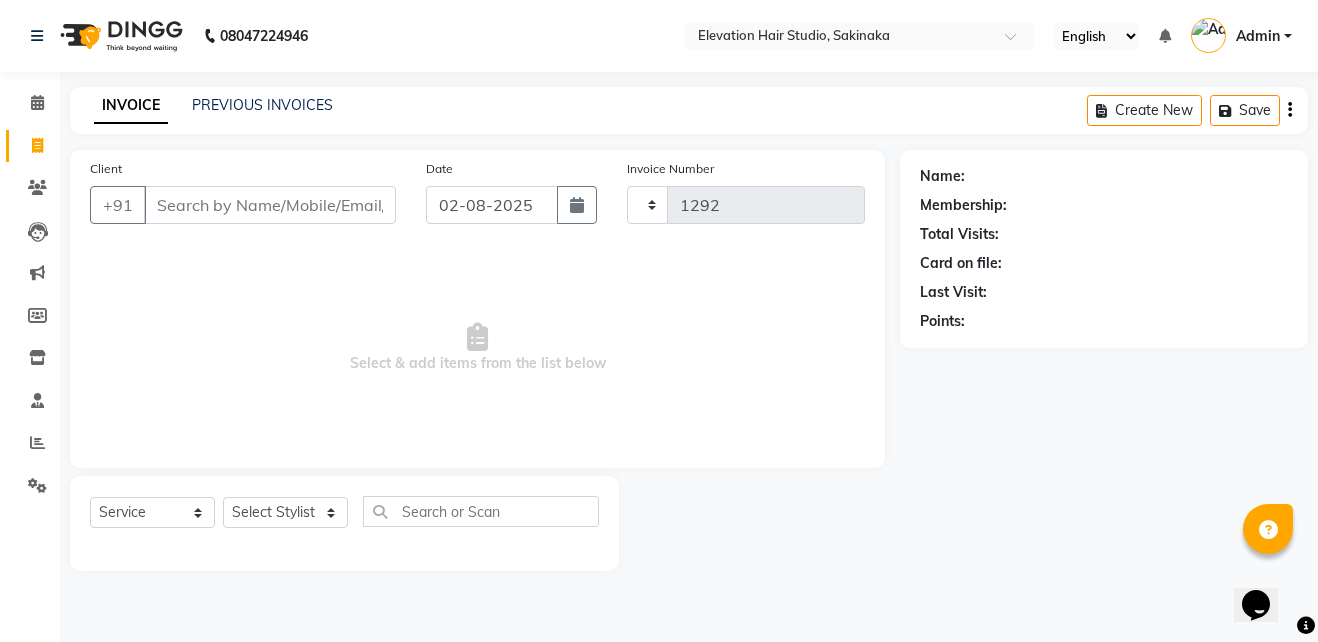 select on "4949" 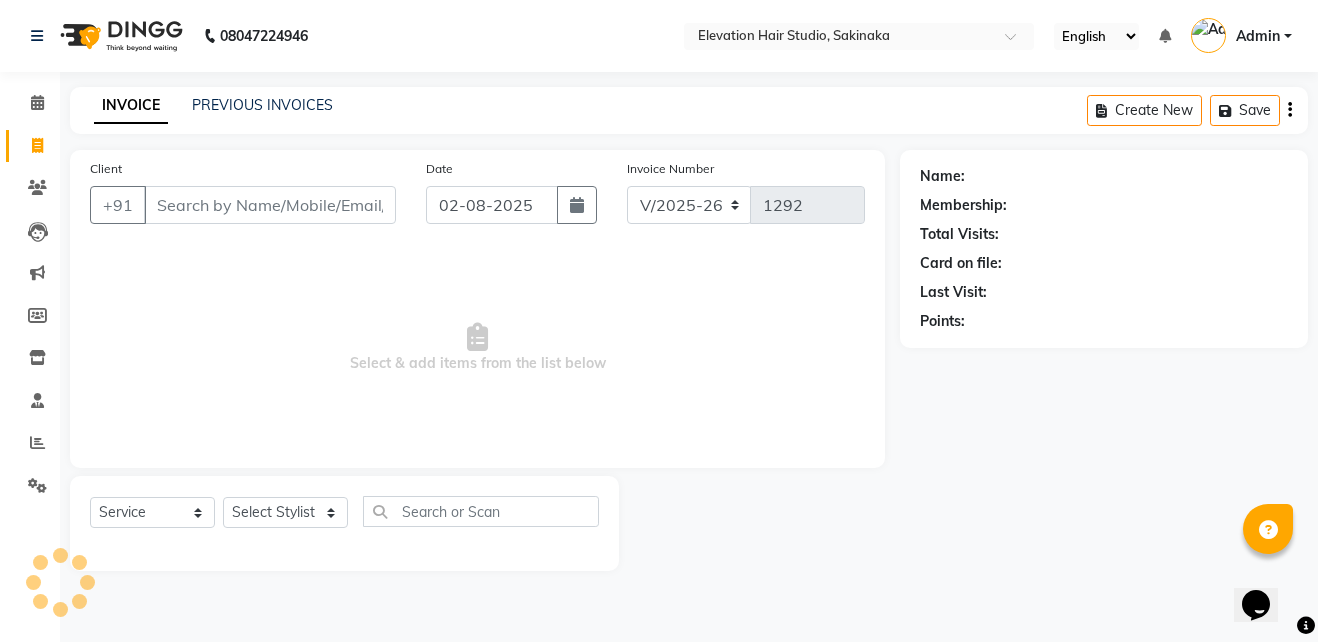 click on "Client" at bounding box center (270, 205) 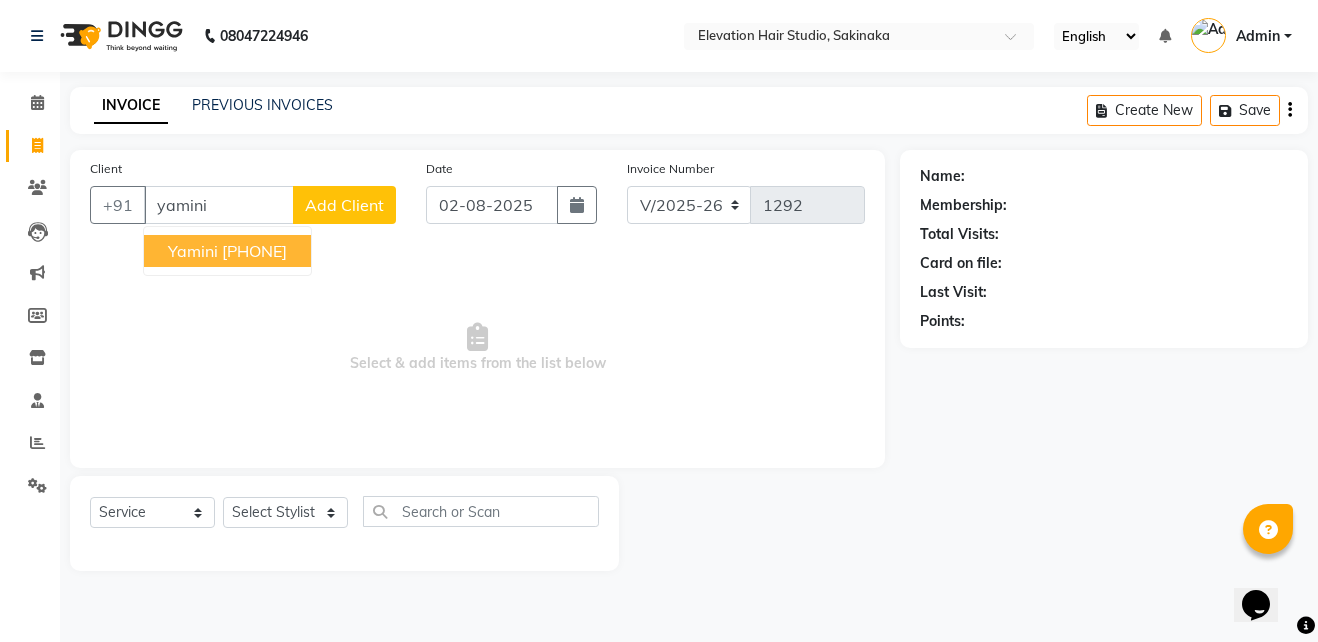 click on "Yamini" at bounding box center (193, 251) 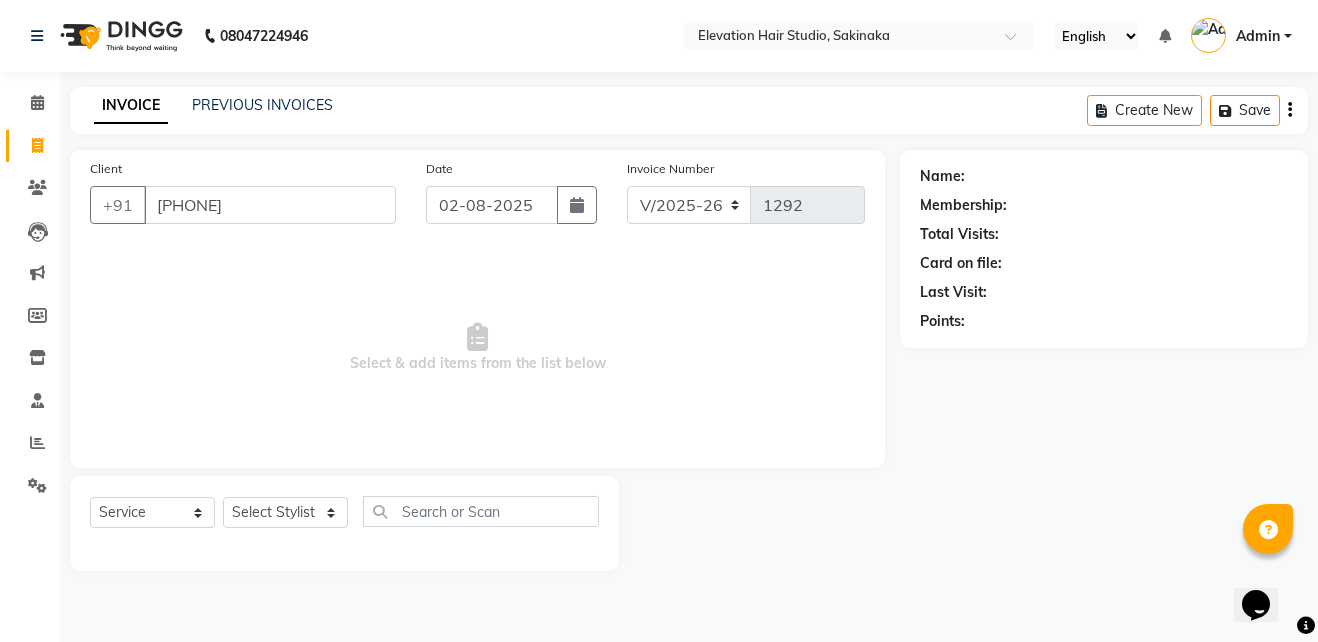 type on "[PHONE]" 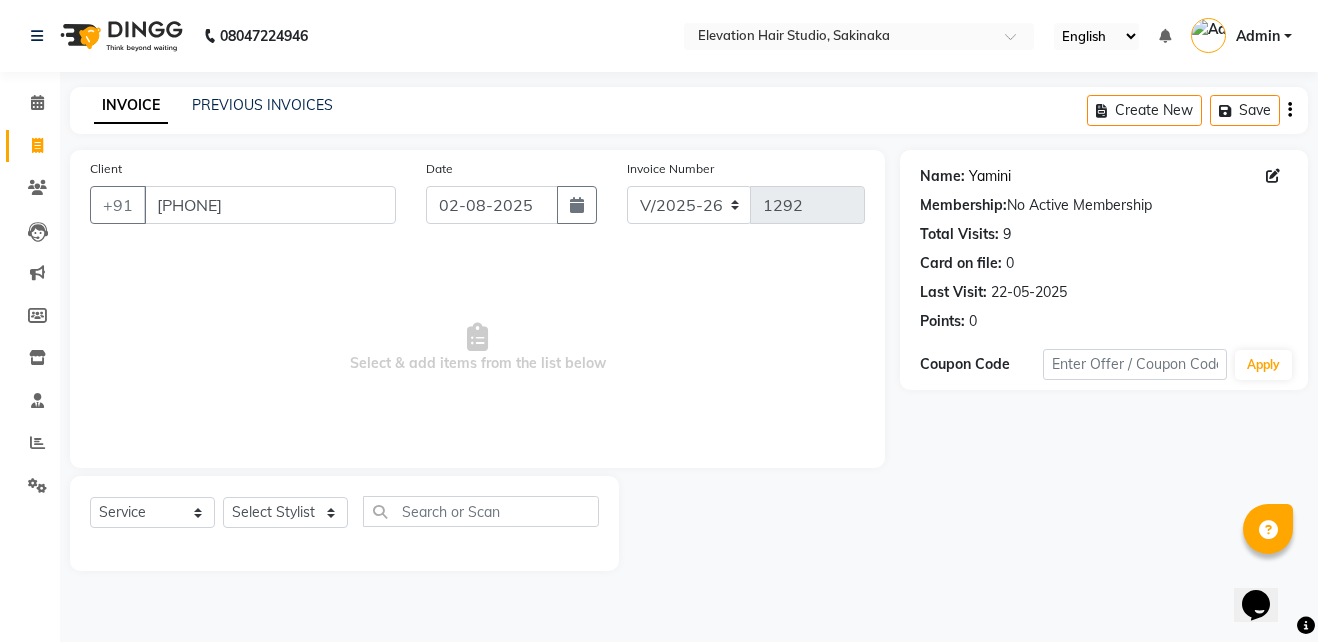click on "Yamini" 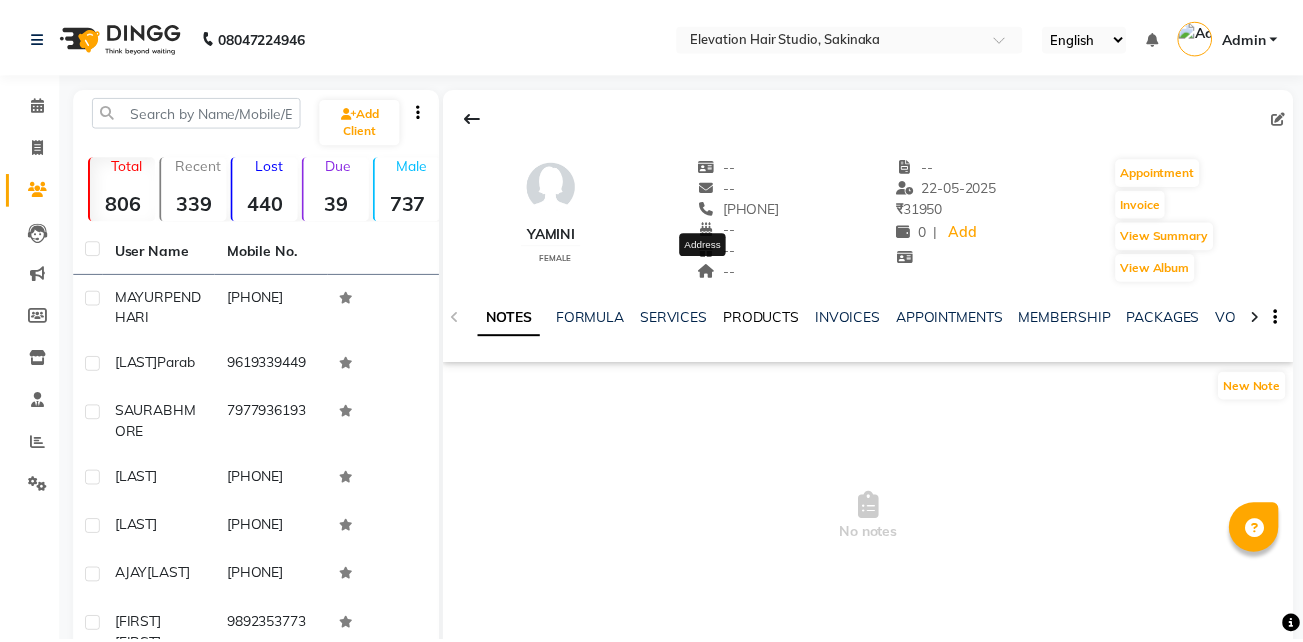 scroll, scrollTop: 0, scrollLeft: 0, axis: both 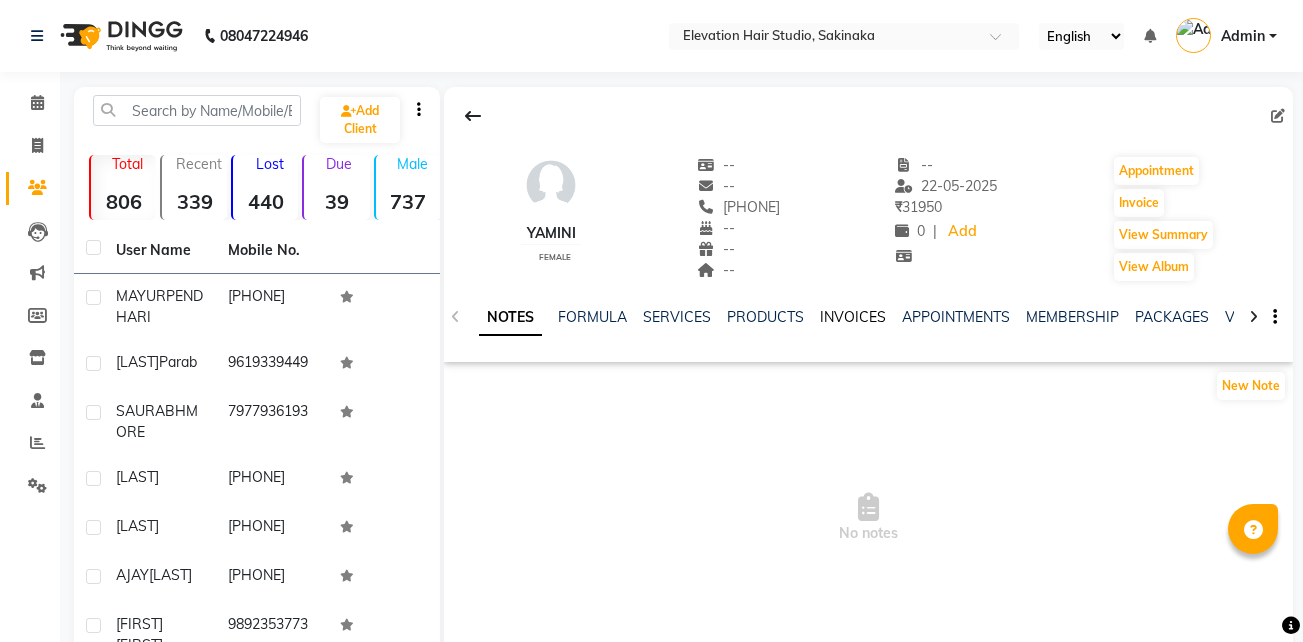 click on "INVOICES" 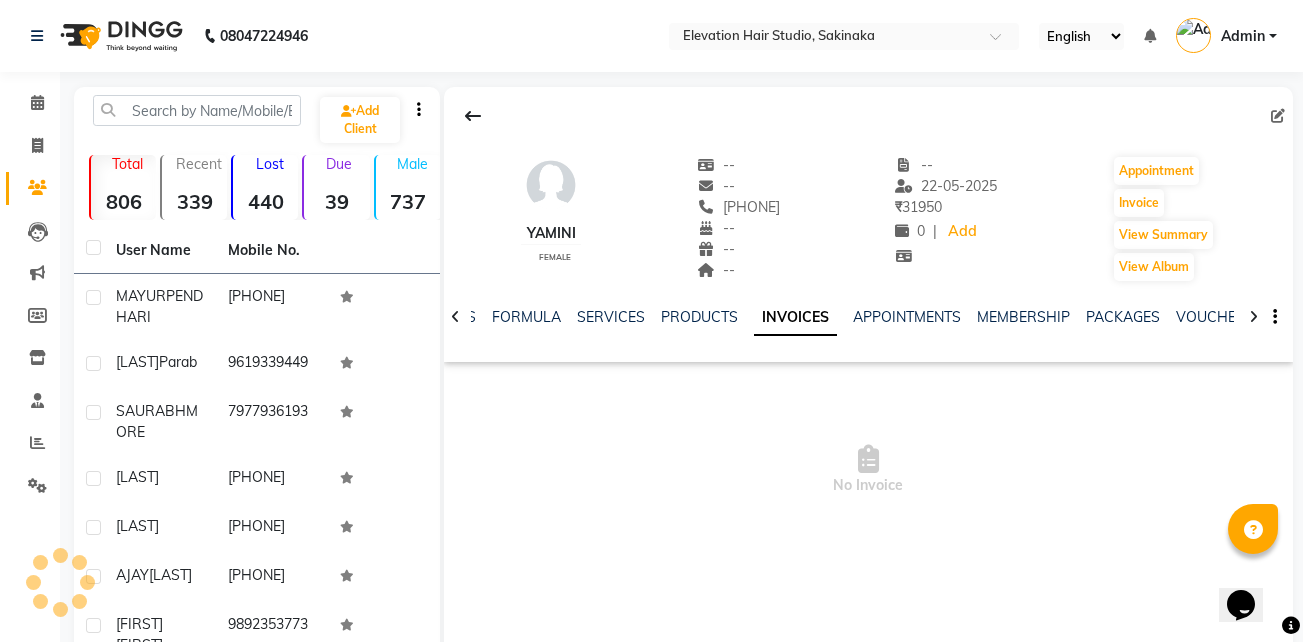 scroll, scrollTop: 0, scrollLeft: 0, axis: both 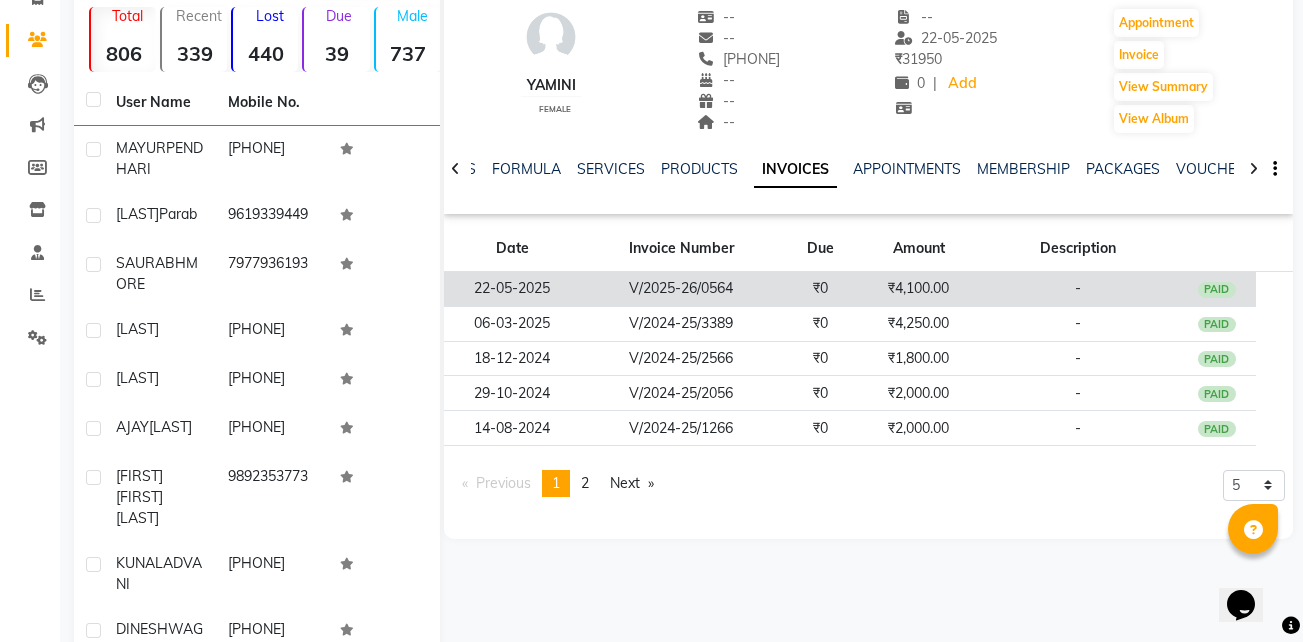 click on "V/2025-26/0564" 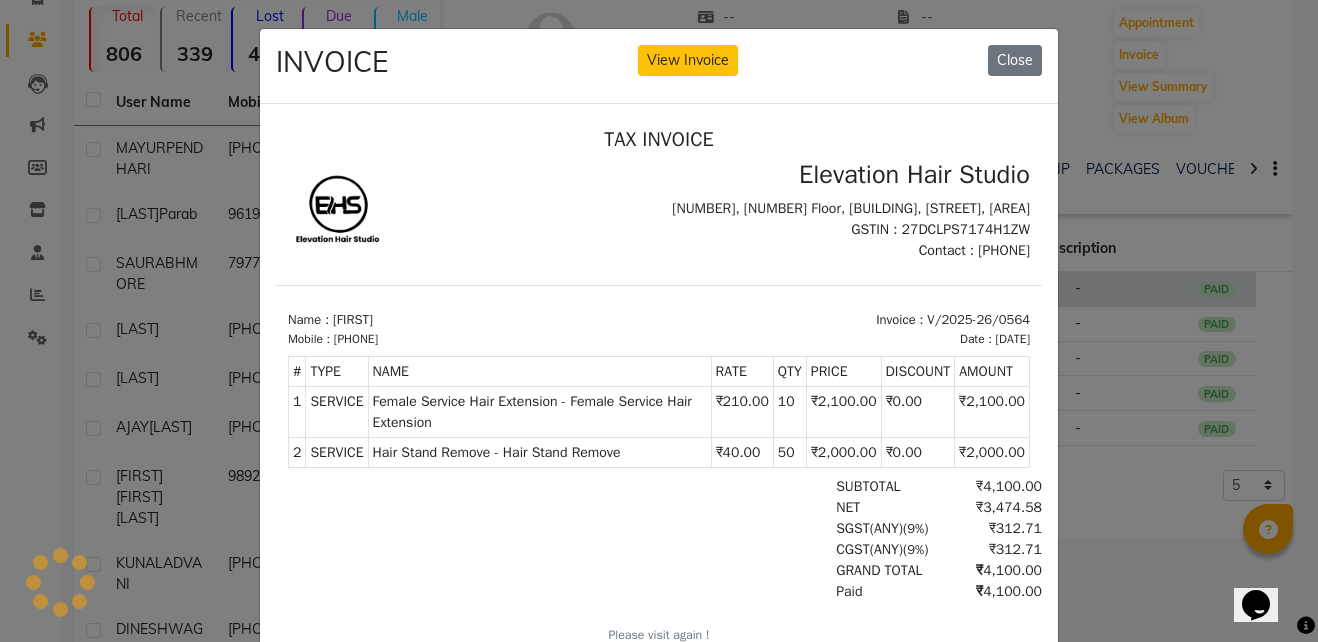 scroll, scrollTop: 0, scrollLeft: 0, axis: both 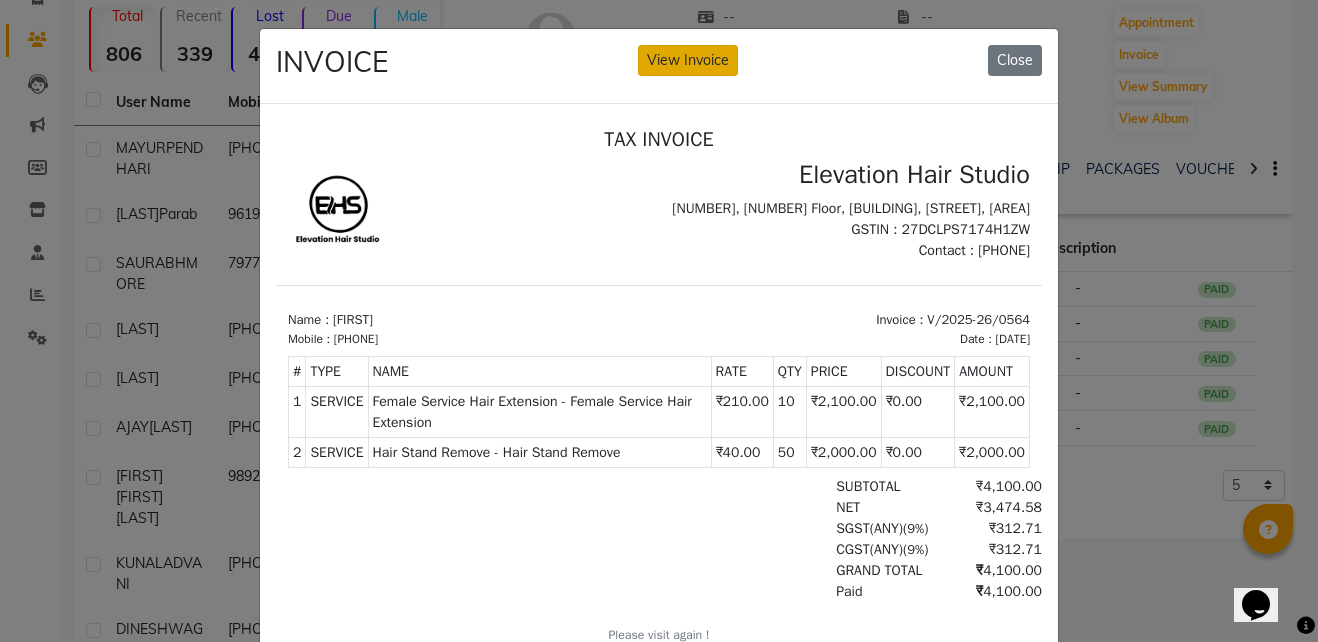 click on "View Invoice" 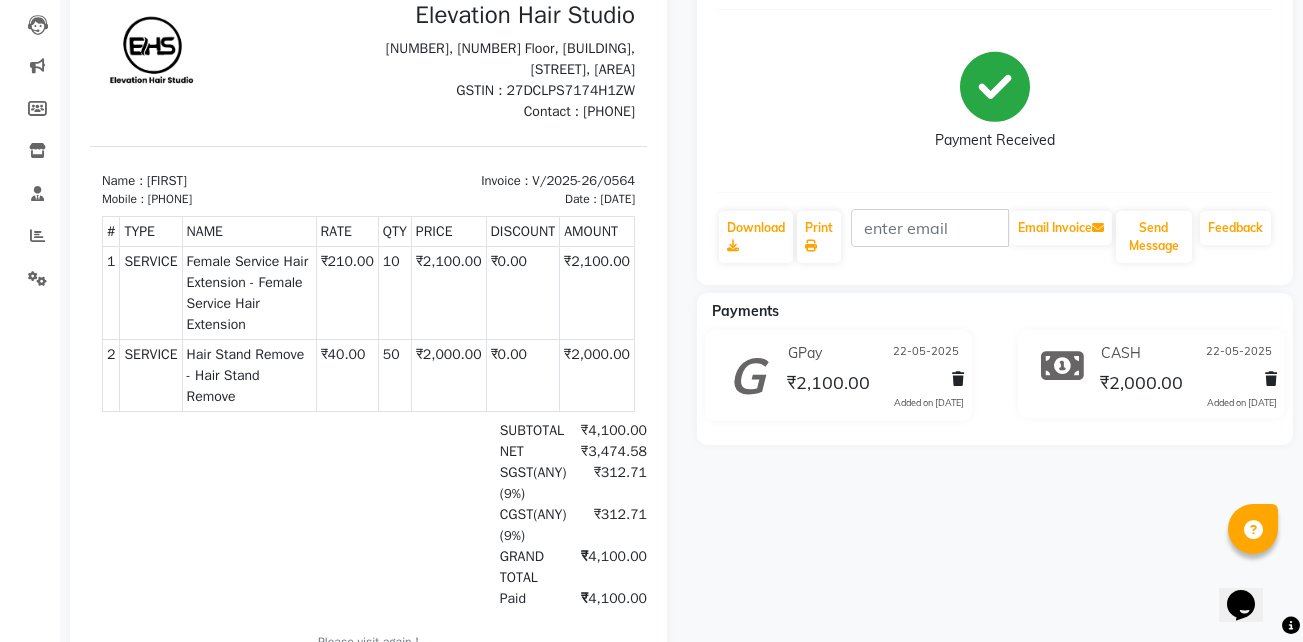 scroll, scrollTop: 209, scrollLeft: 0, axis: vertical 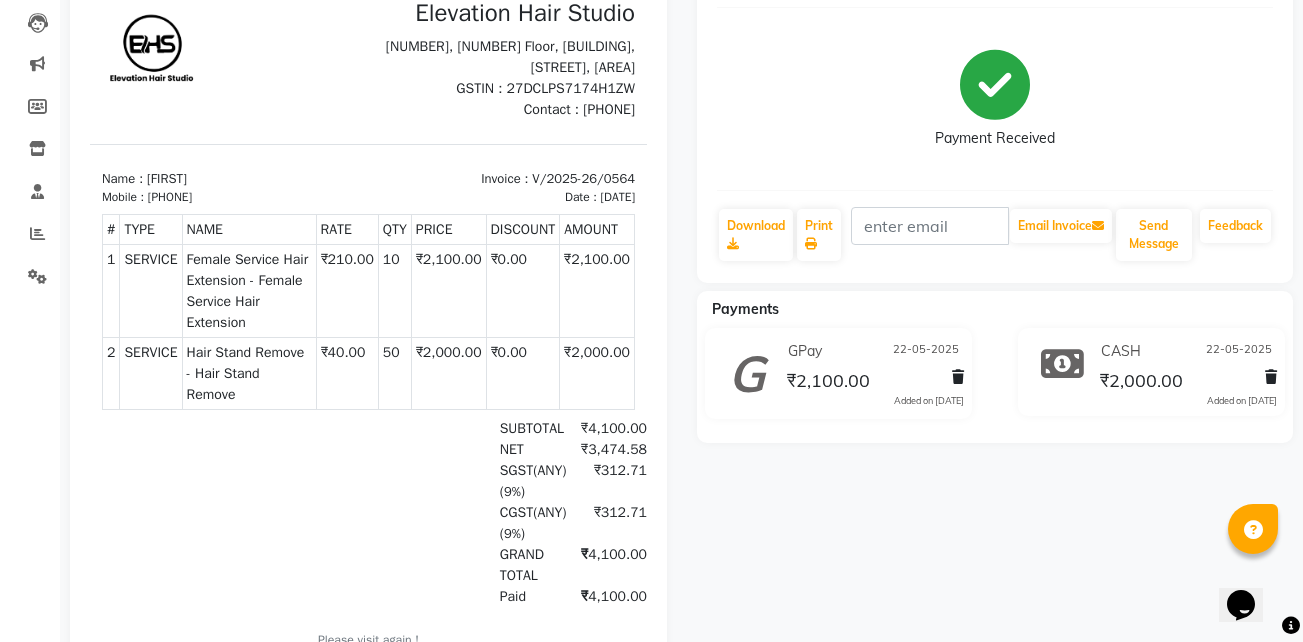 click on "Payments" 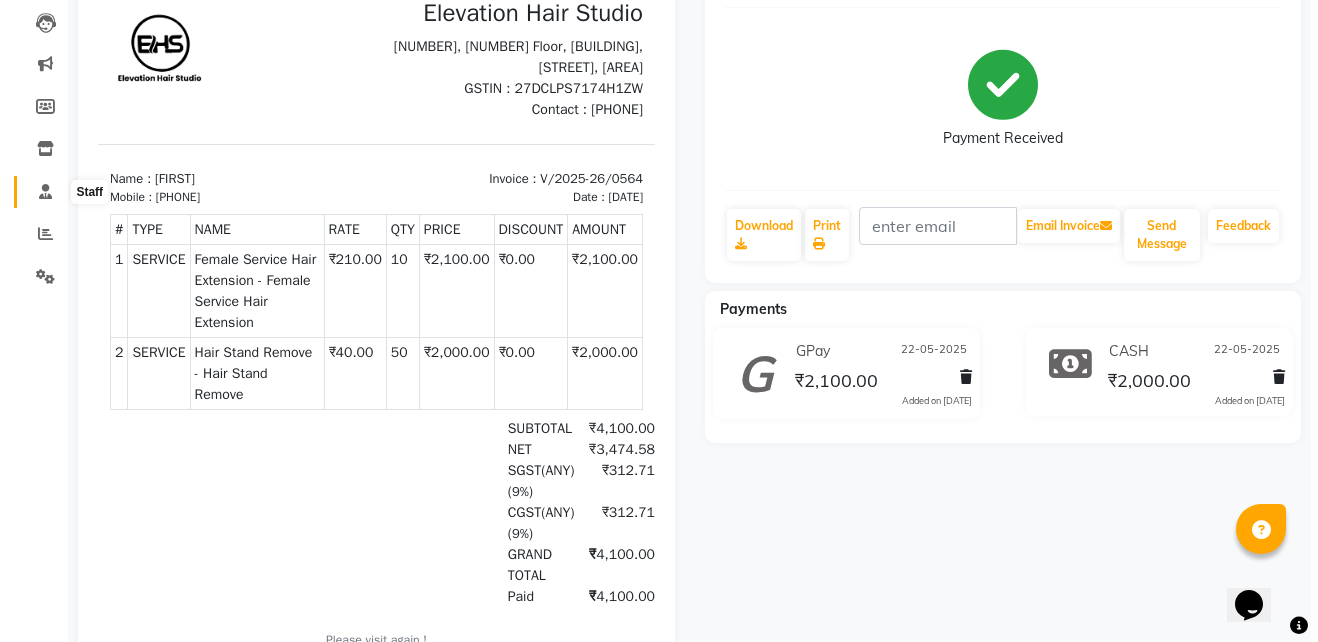 scroll, scrollTop: 0, scrollLeft: 0, axis: both 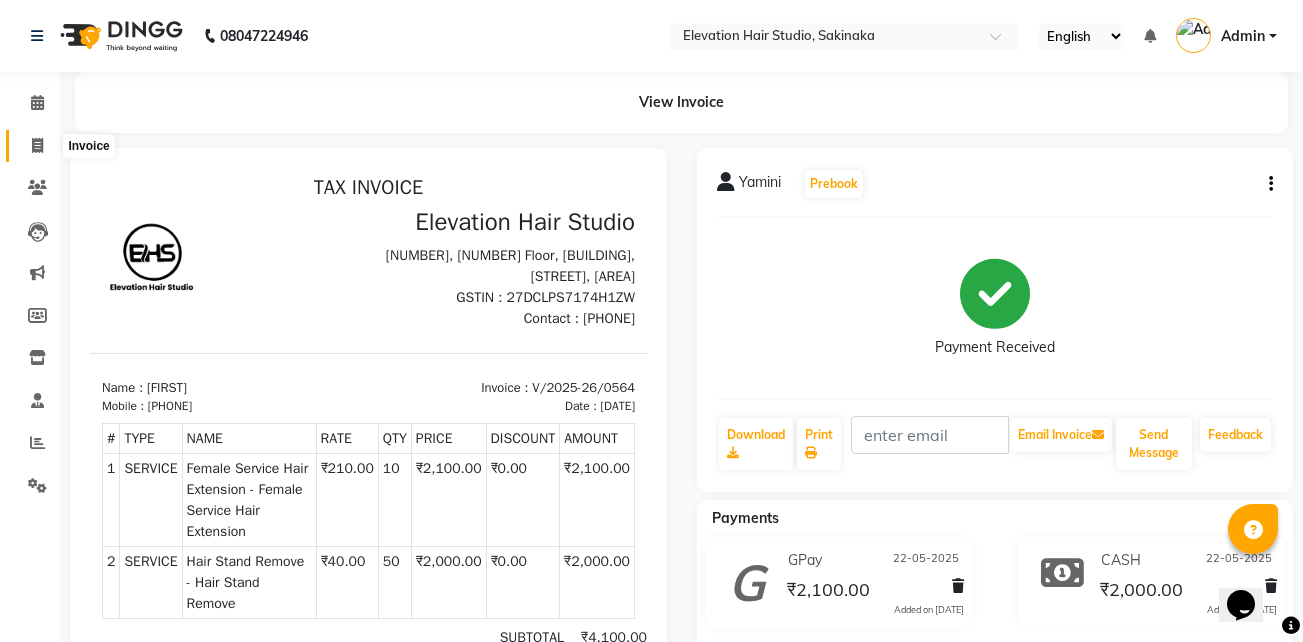 click 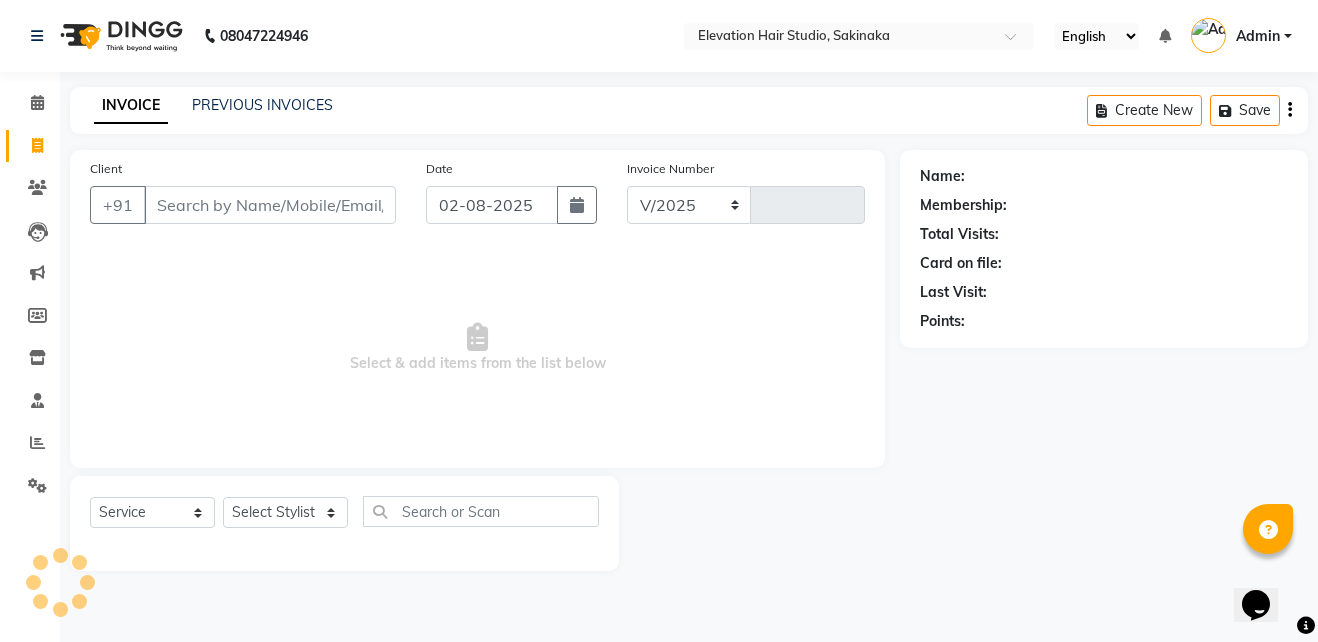 select on "4949" 